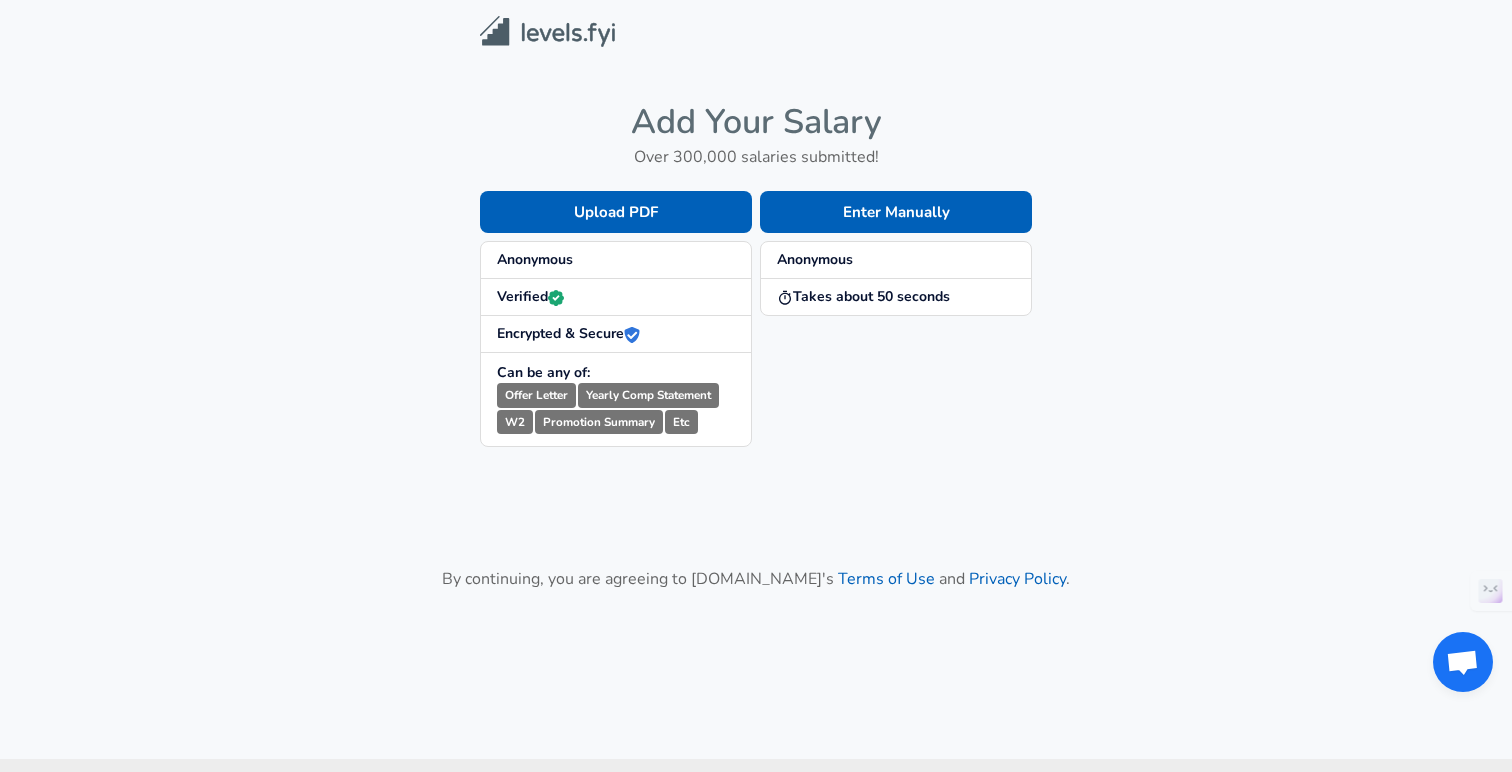 scroll, scrollTop: 0, scrollLeft: 0, axis: both 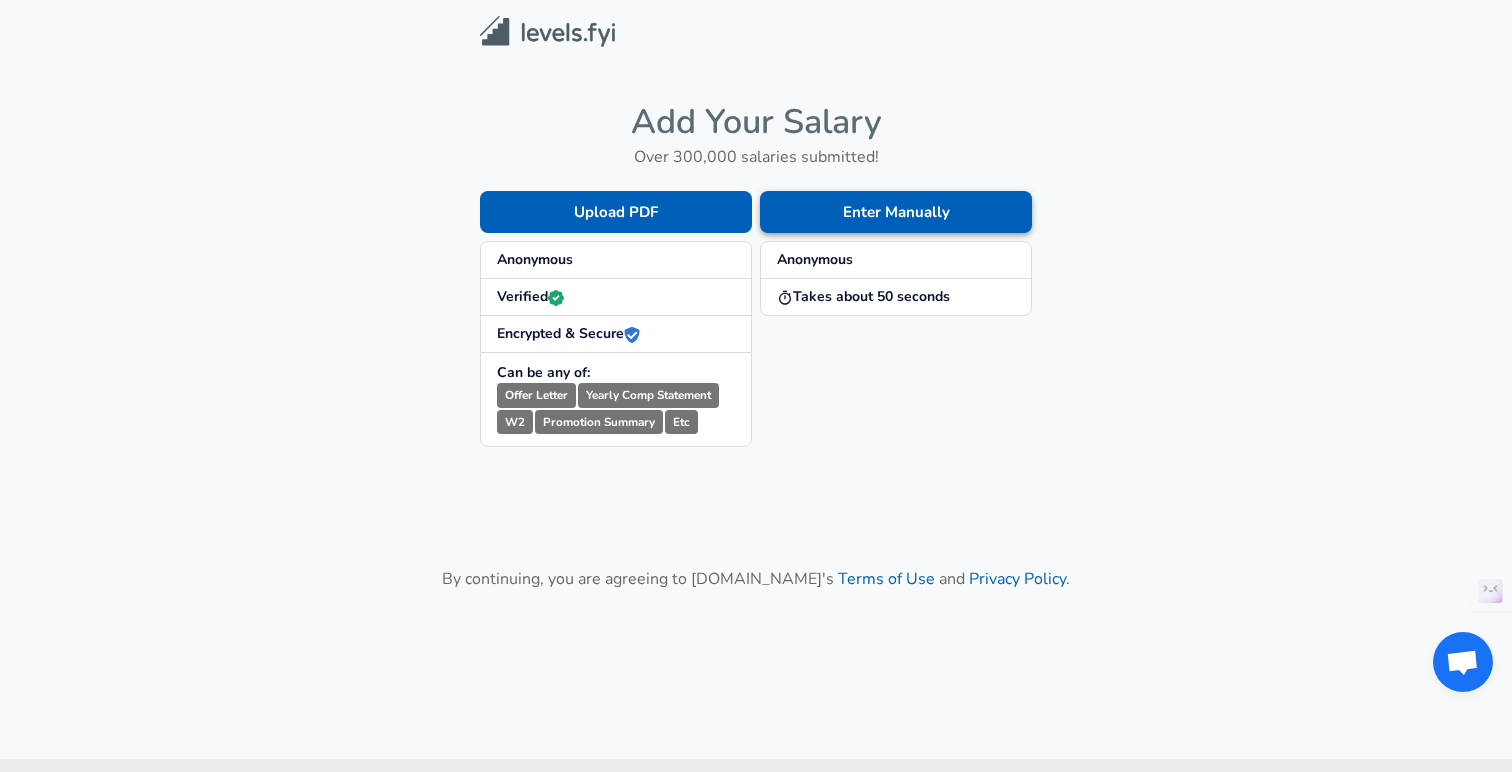 click on "Enter Manually" at bounding box center (896, 212) 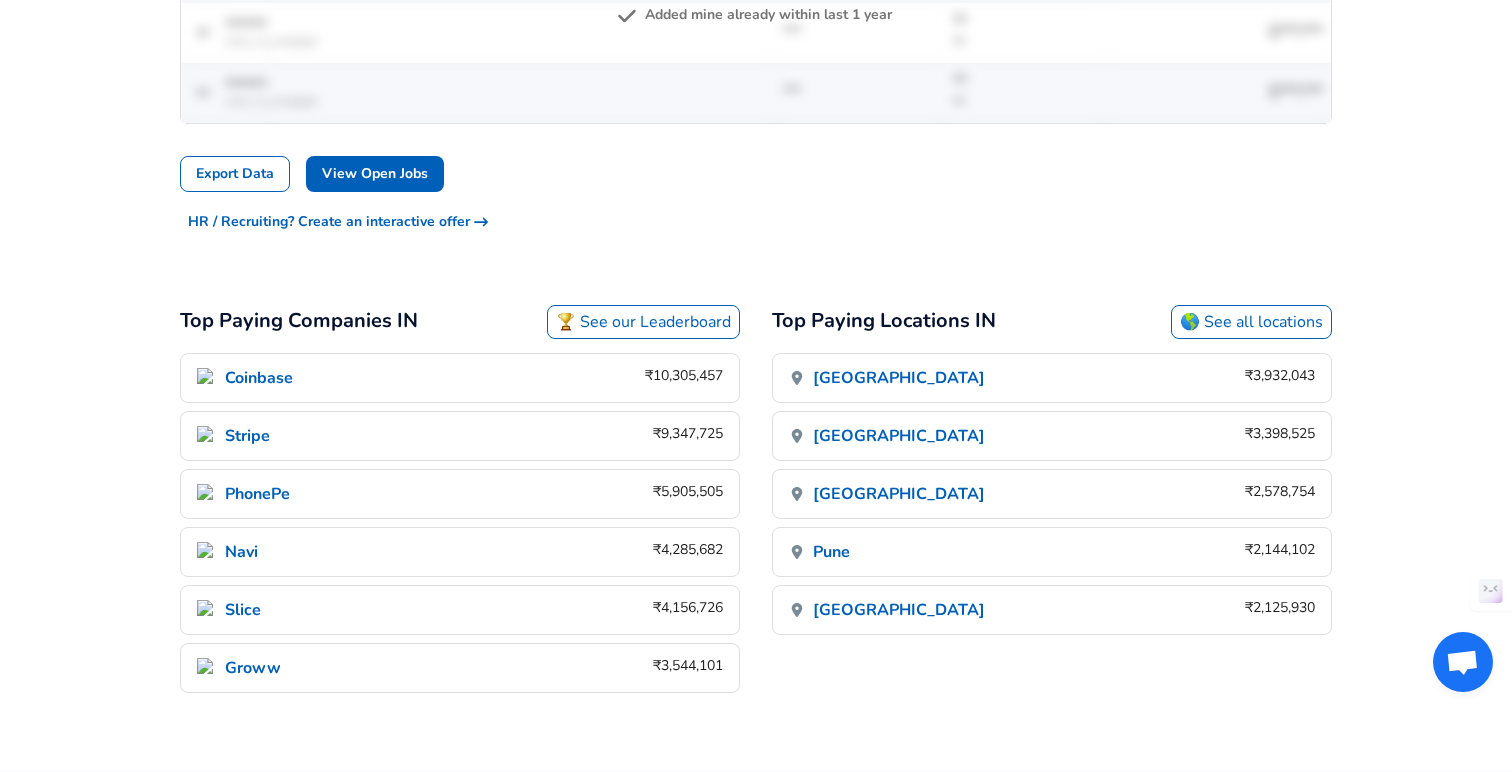 scroll, scrollTop: 1122, scrollLeft: 0, axis: vertical 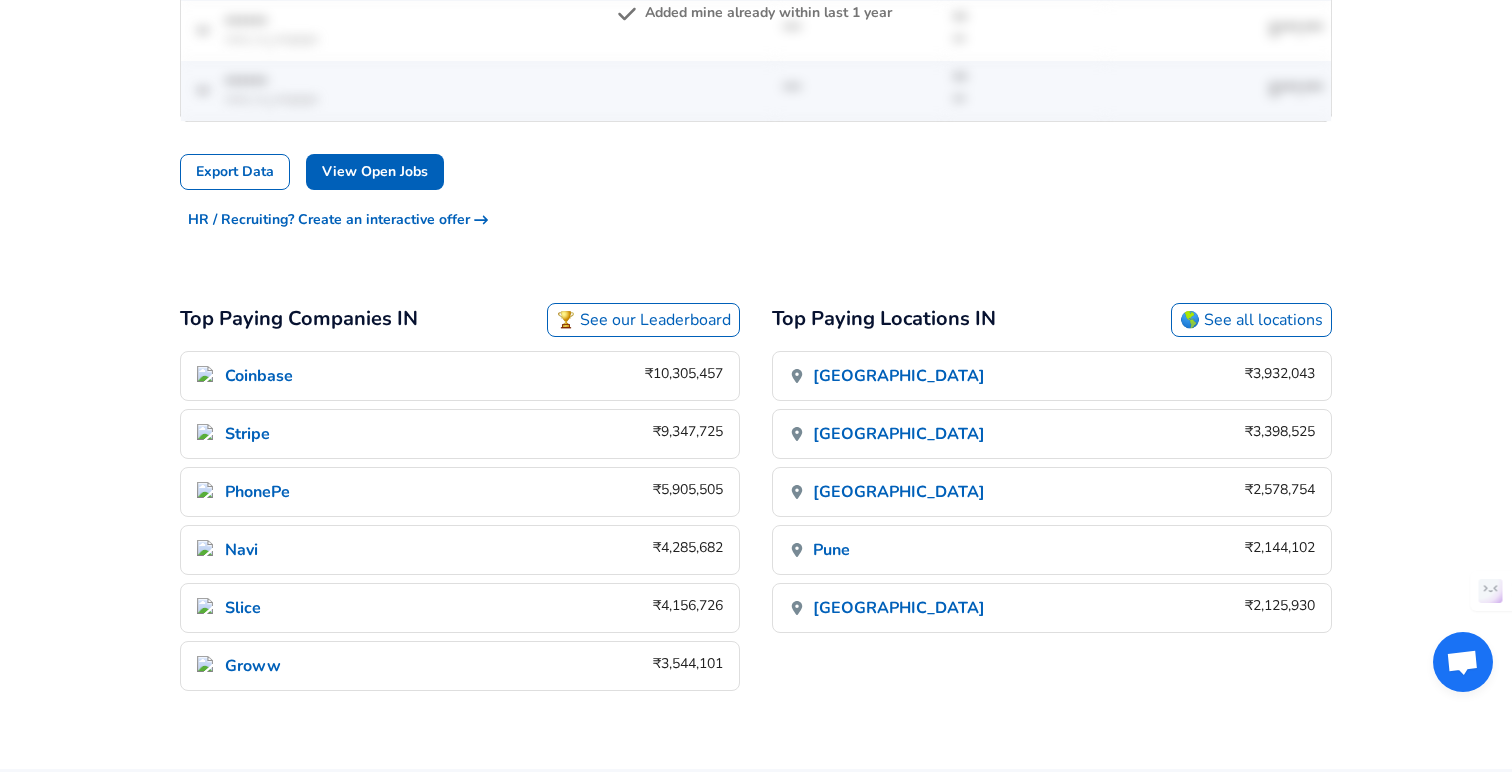 click on "🏆 See our Leaderboard" at bounding box center [643, 320] 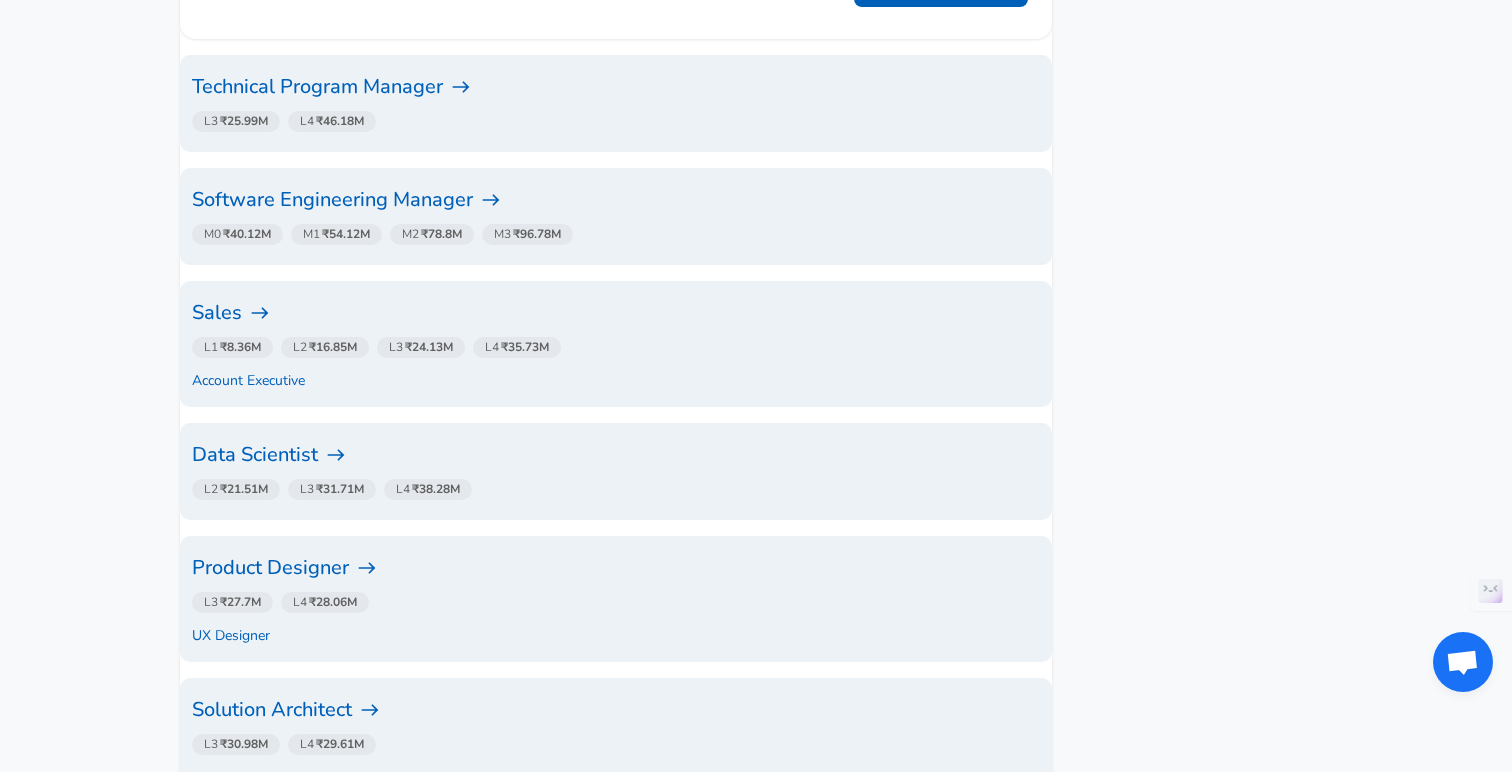 scroll, scrollTop: 1267, scrollLeft: 0, axis: vertical 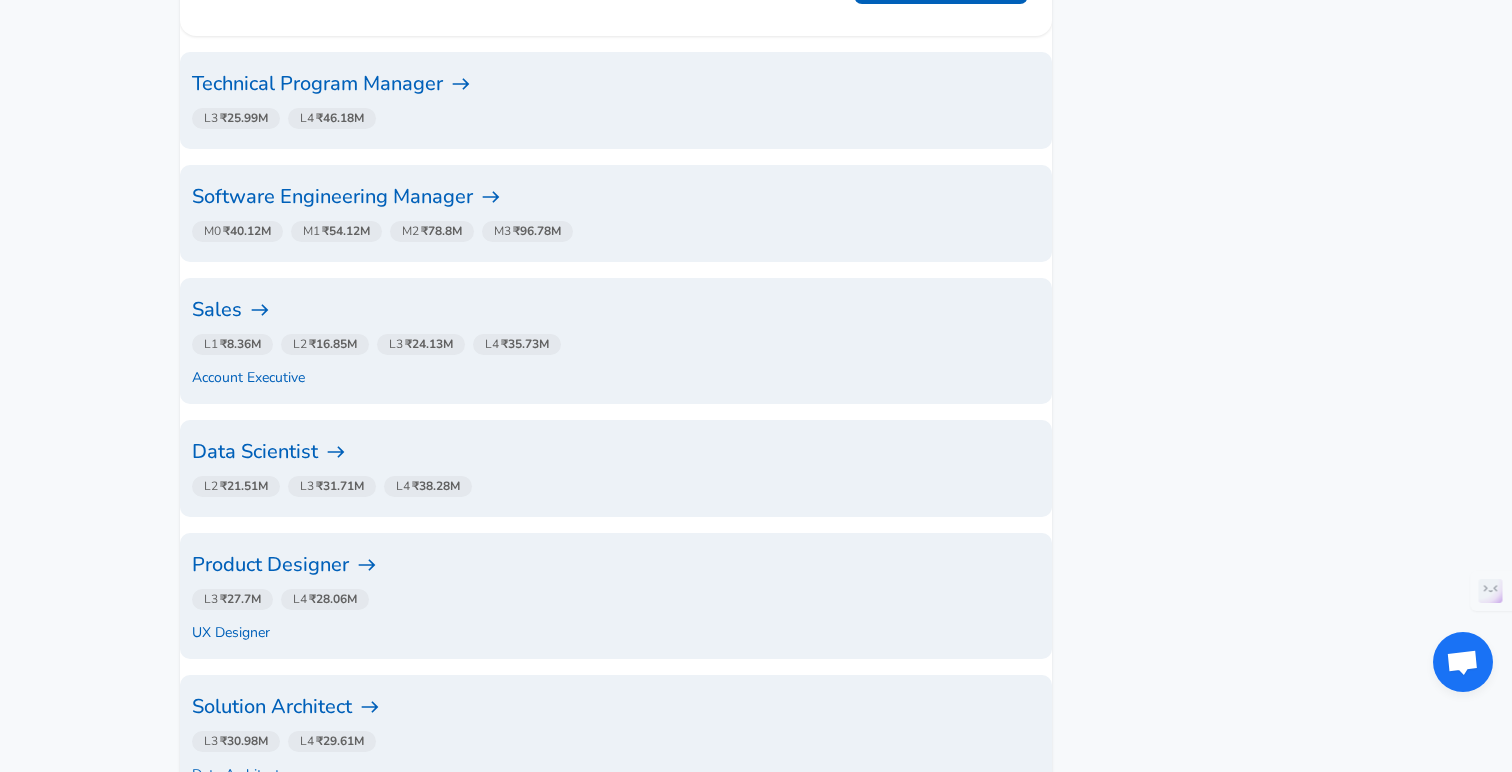 click on "Data Scientist" at bounding box center [616, 452] 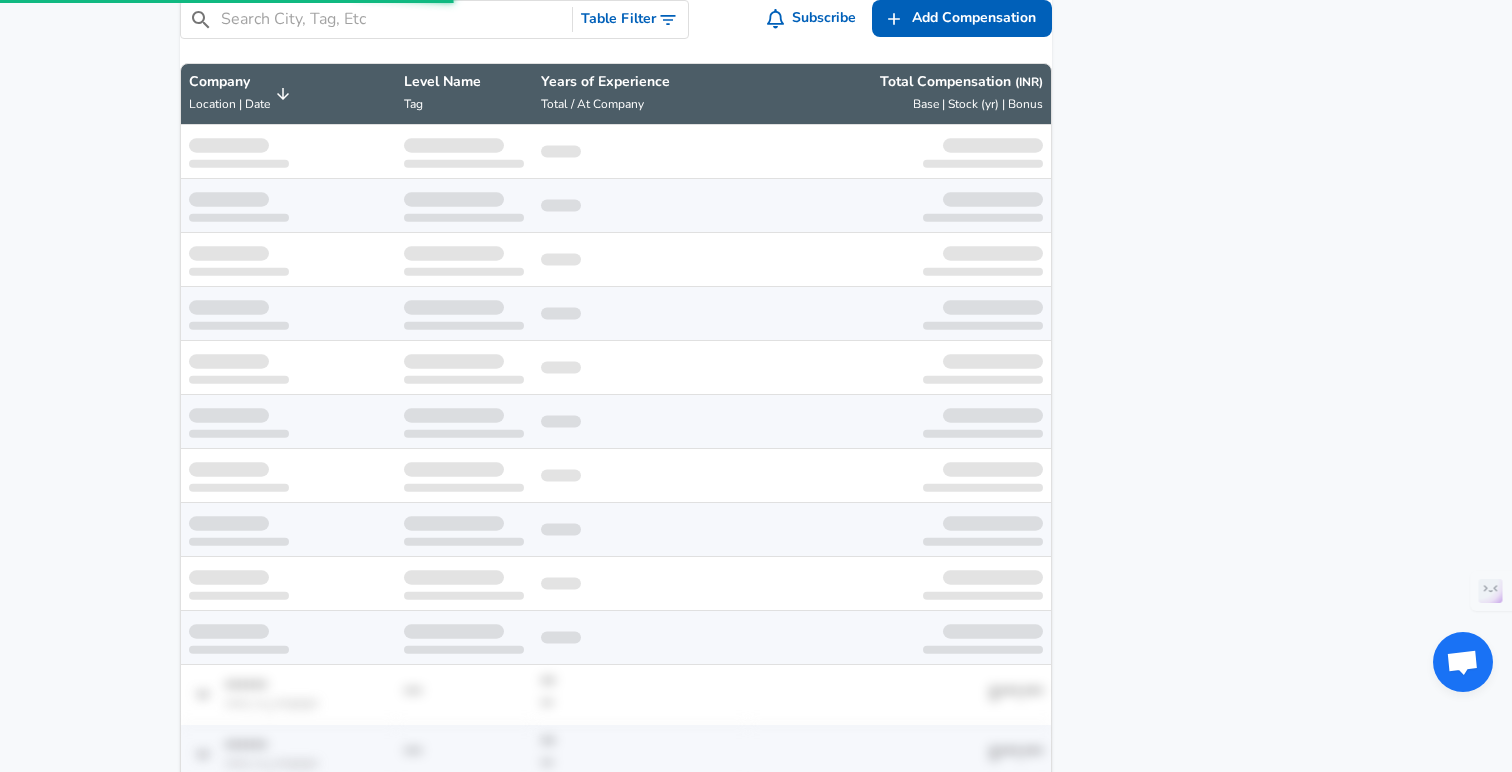 scroll, scrollTop: 0, scrollLeft: 0, axis: both 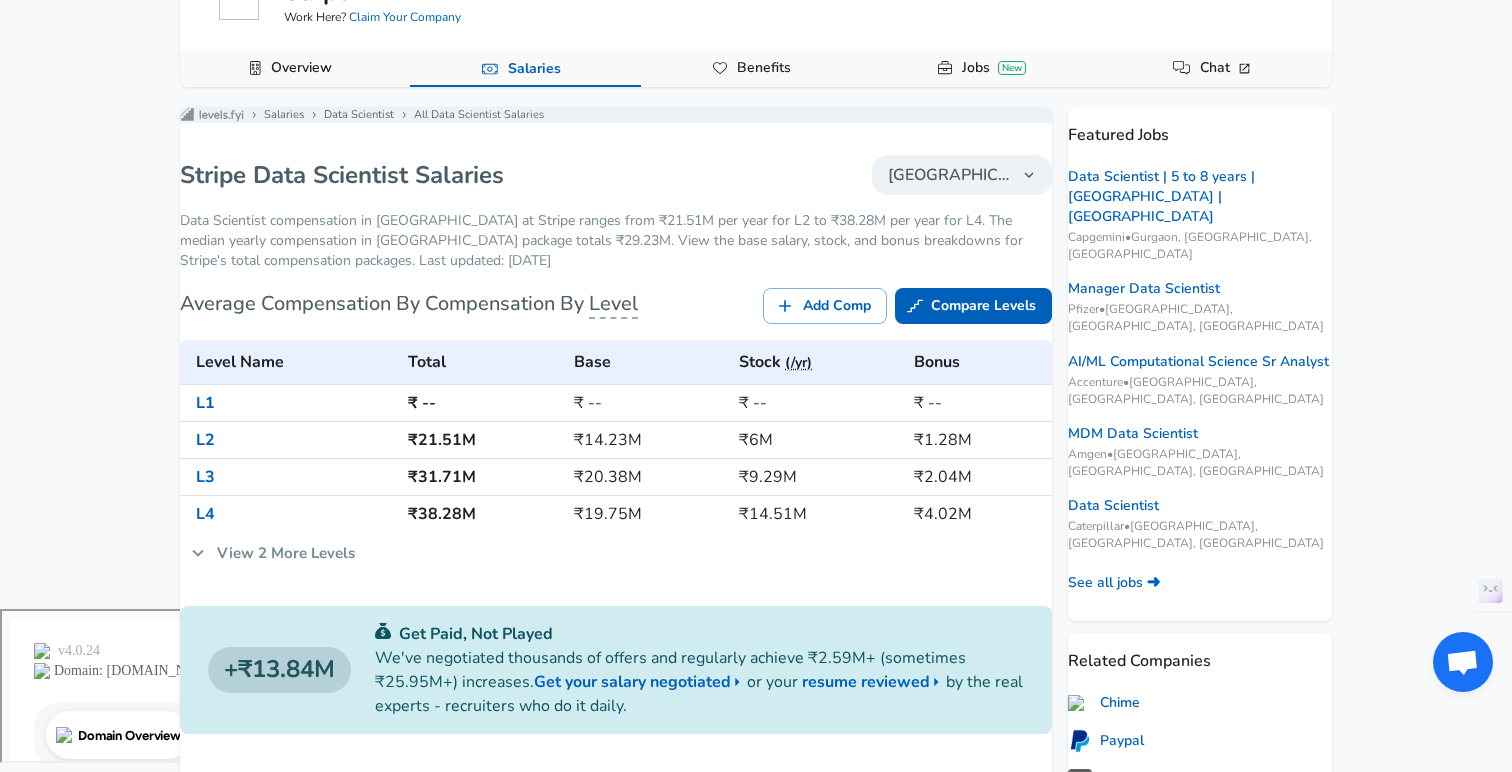 click 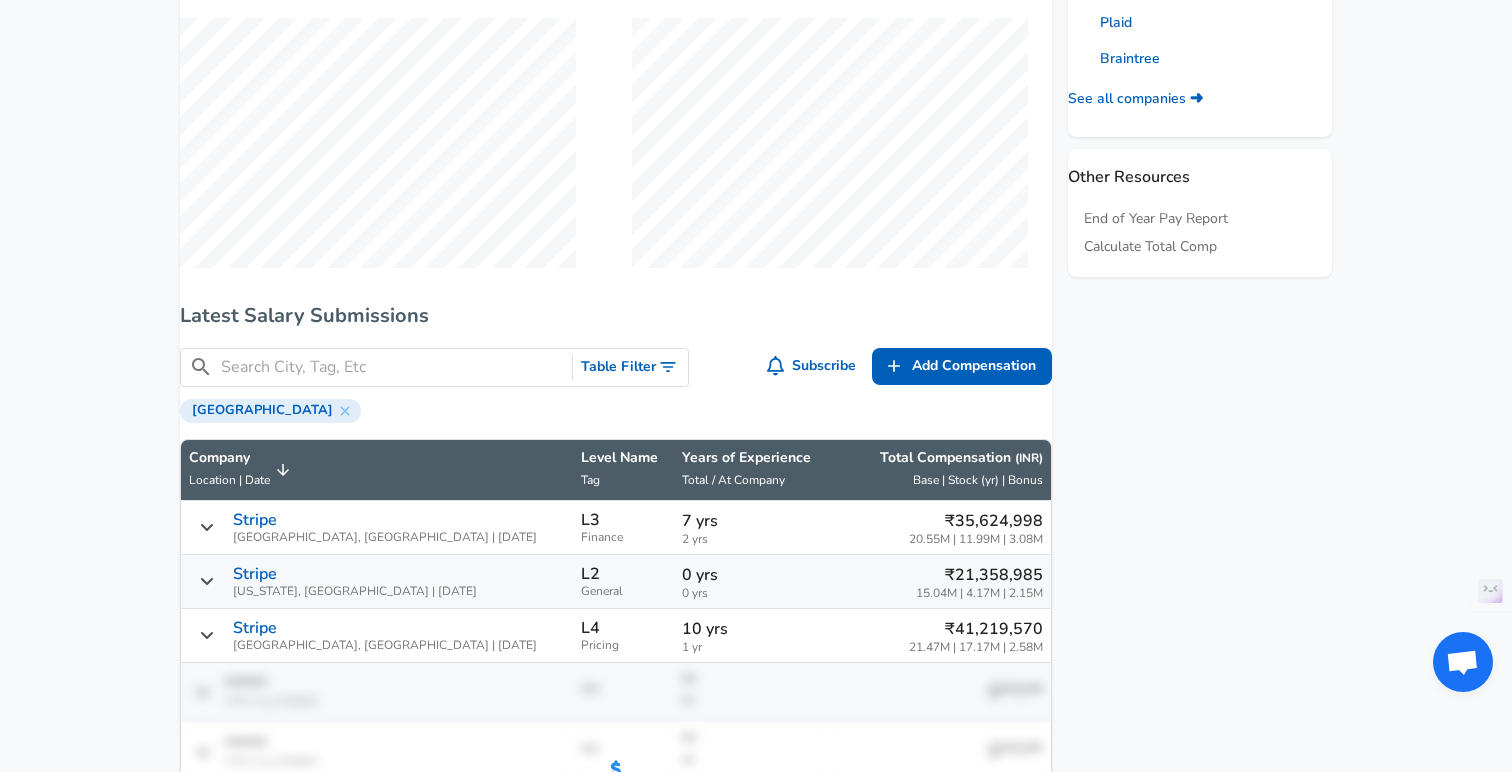 scroll, scrollTop: 962, scrollLeft: 0, axis: vertical 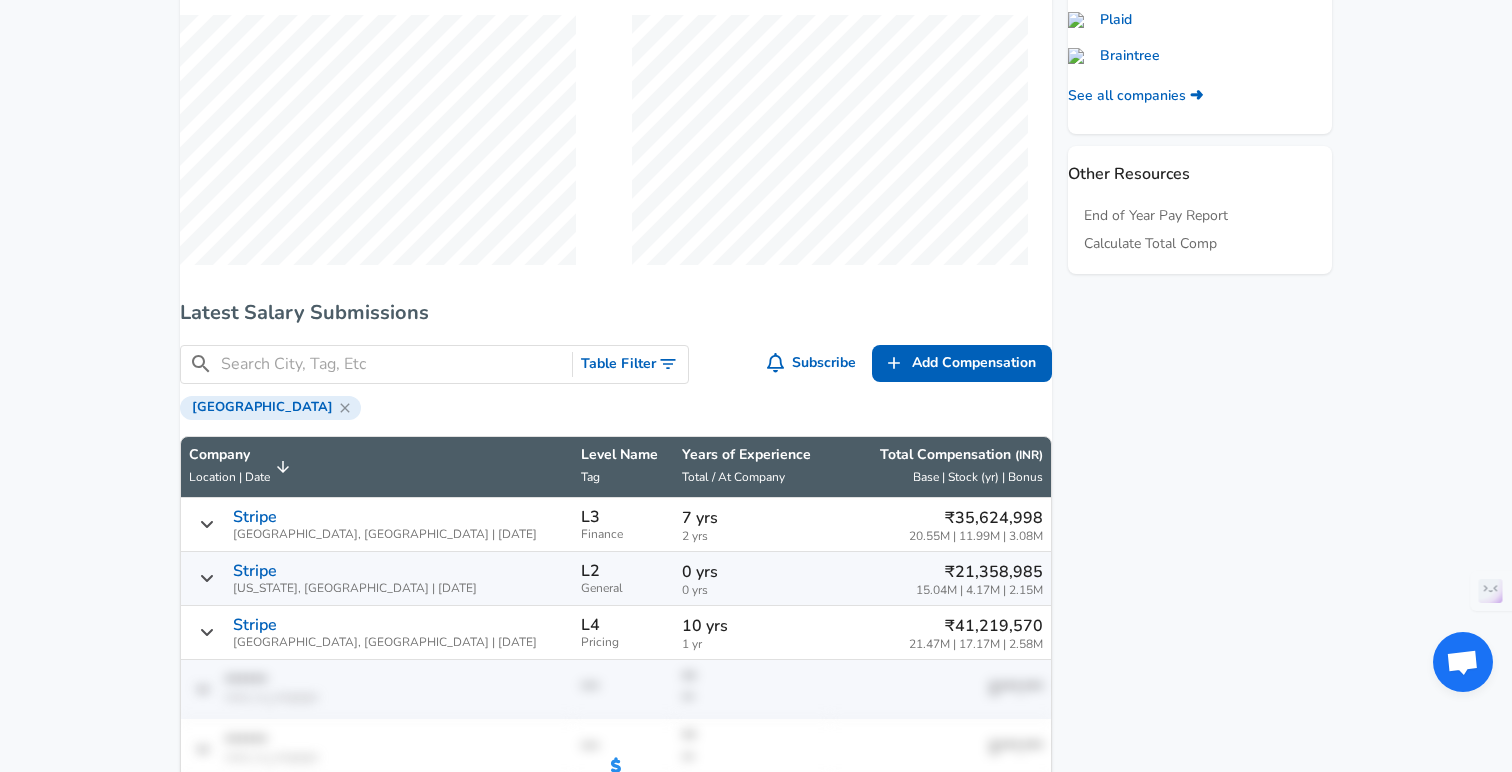 click 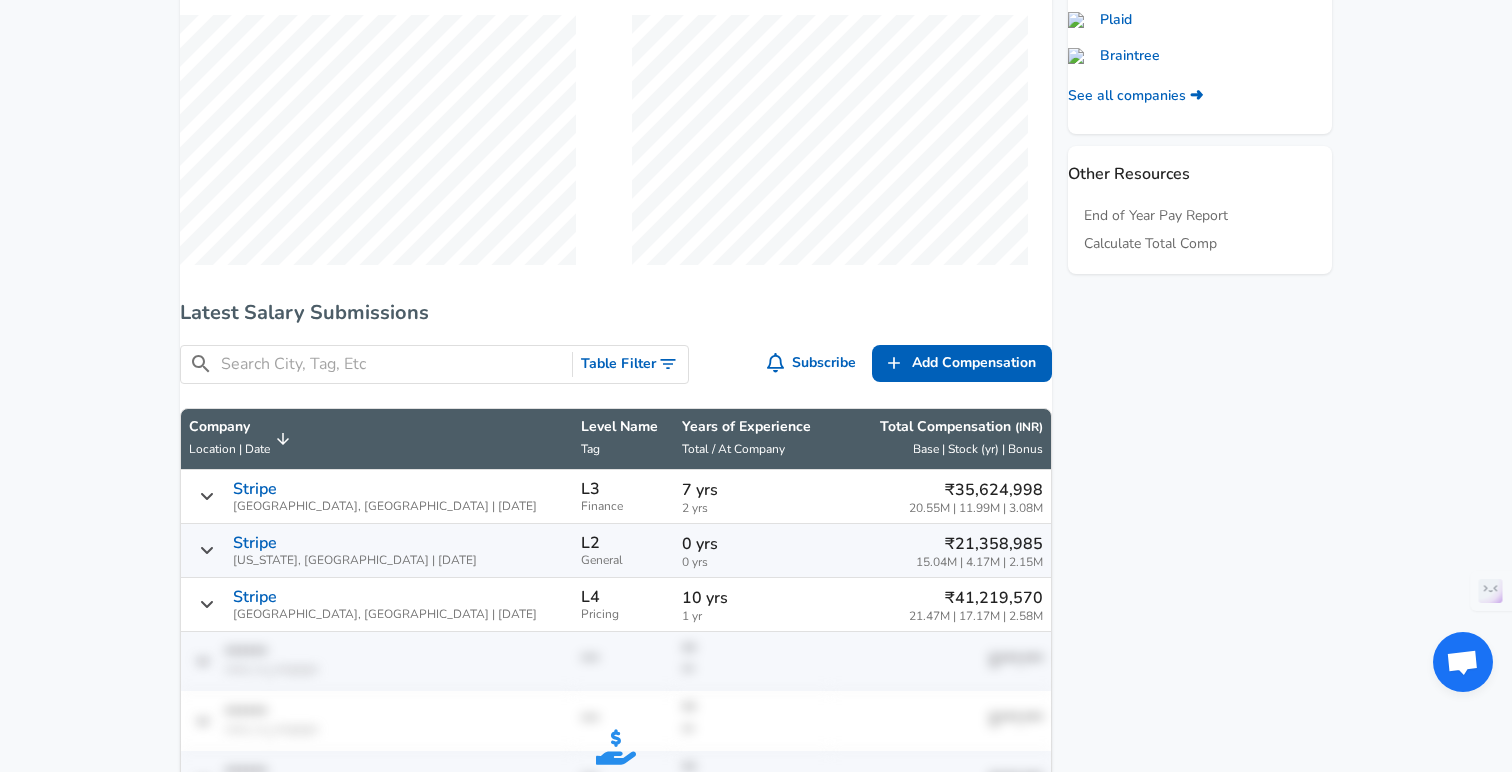 click at bounding box center (392, 364) 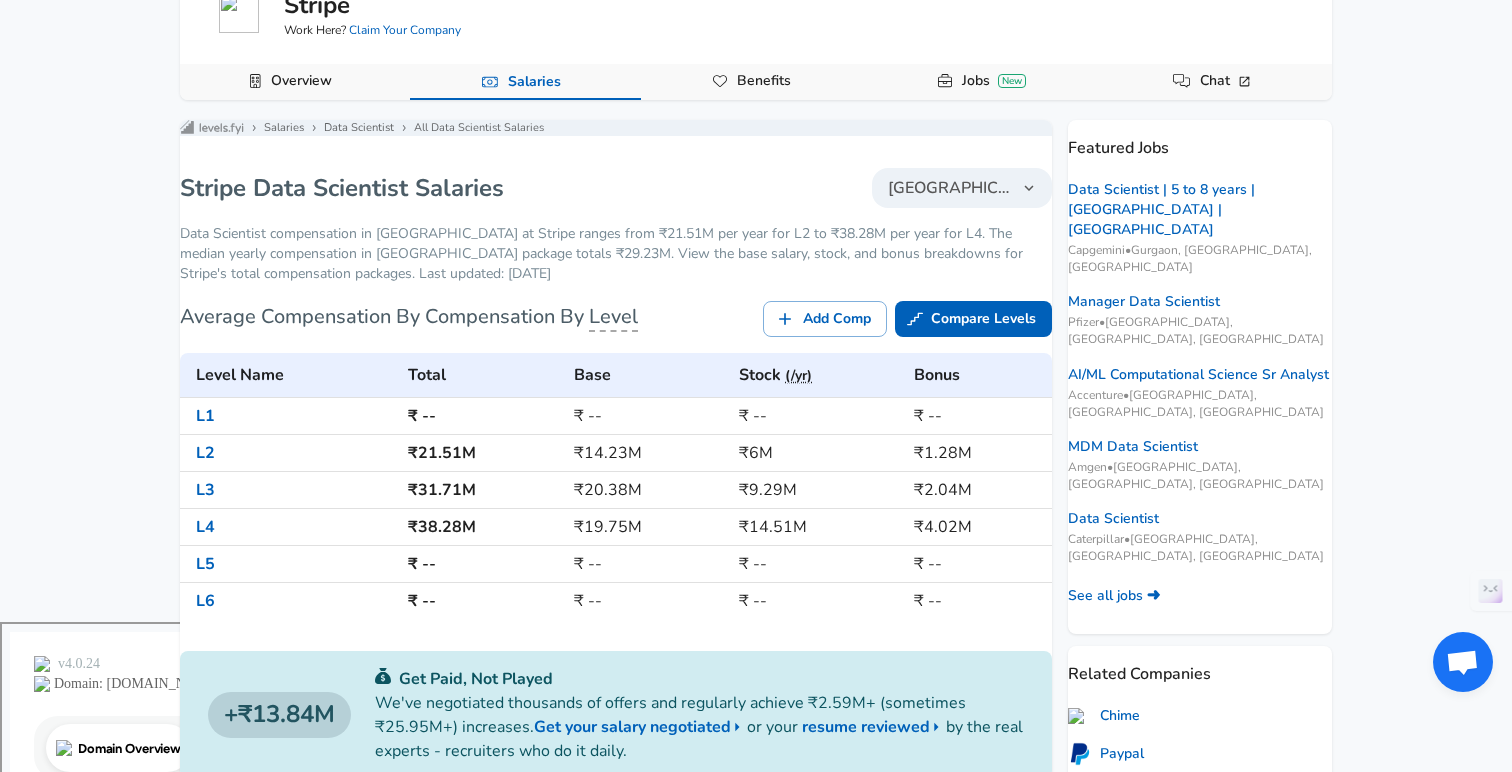 scroll, scrollTop: 0, scrollLeft: 0, axis: both 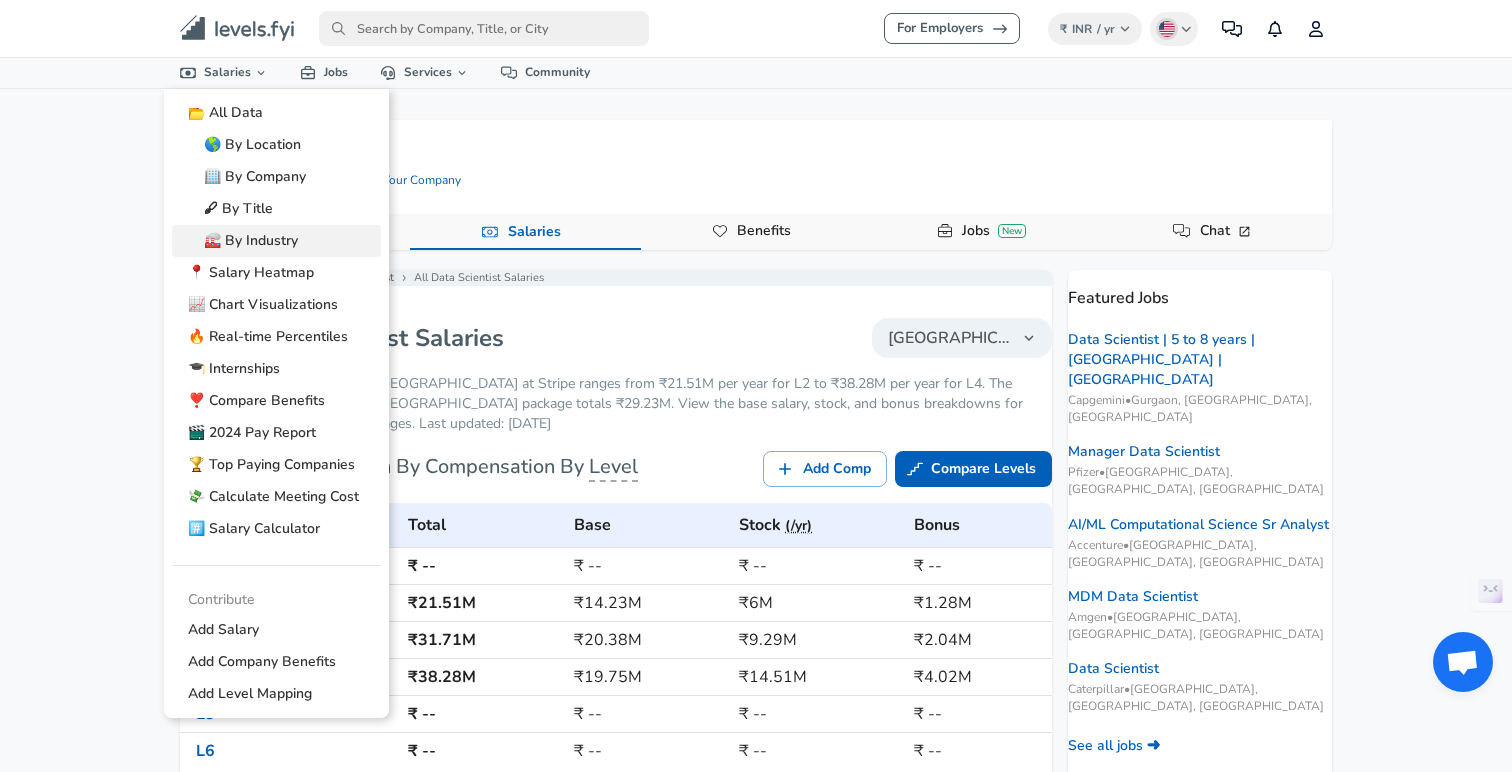 type on "india" 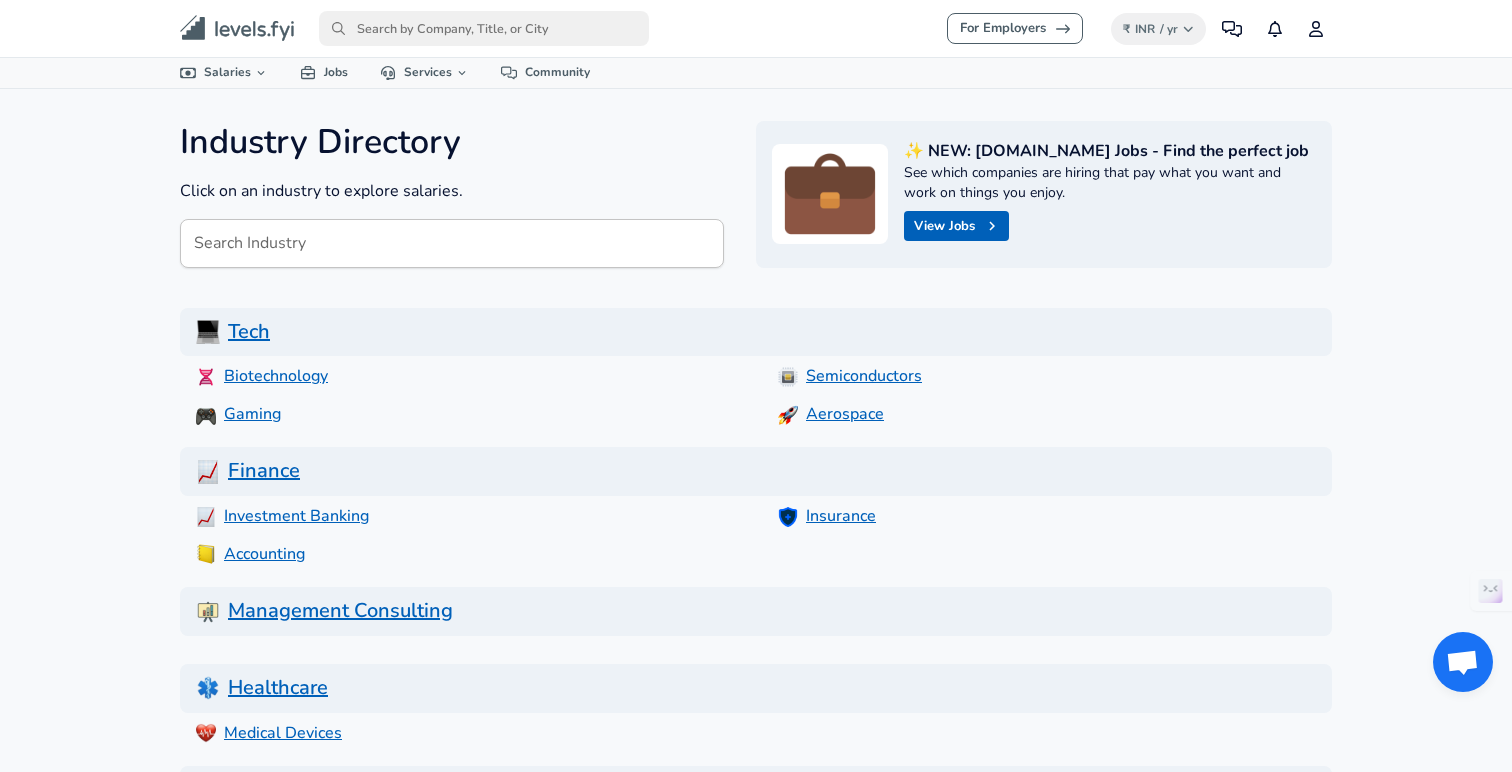 click on "Search Industry Search Industry" at bounding box center (452, 243) 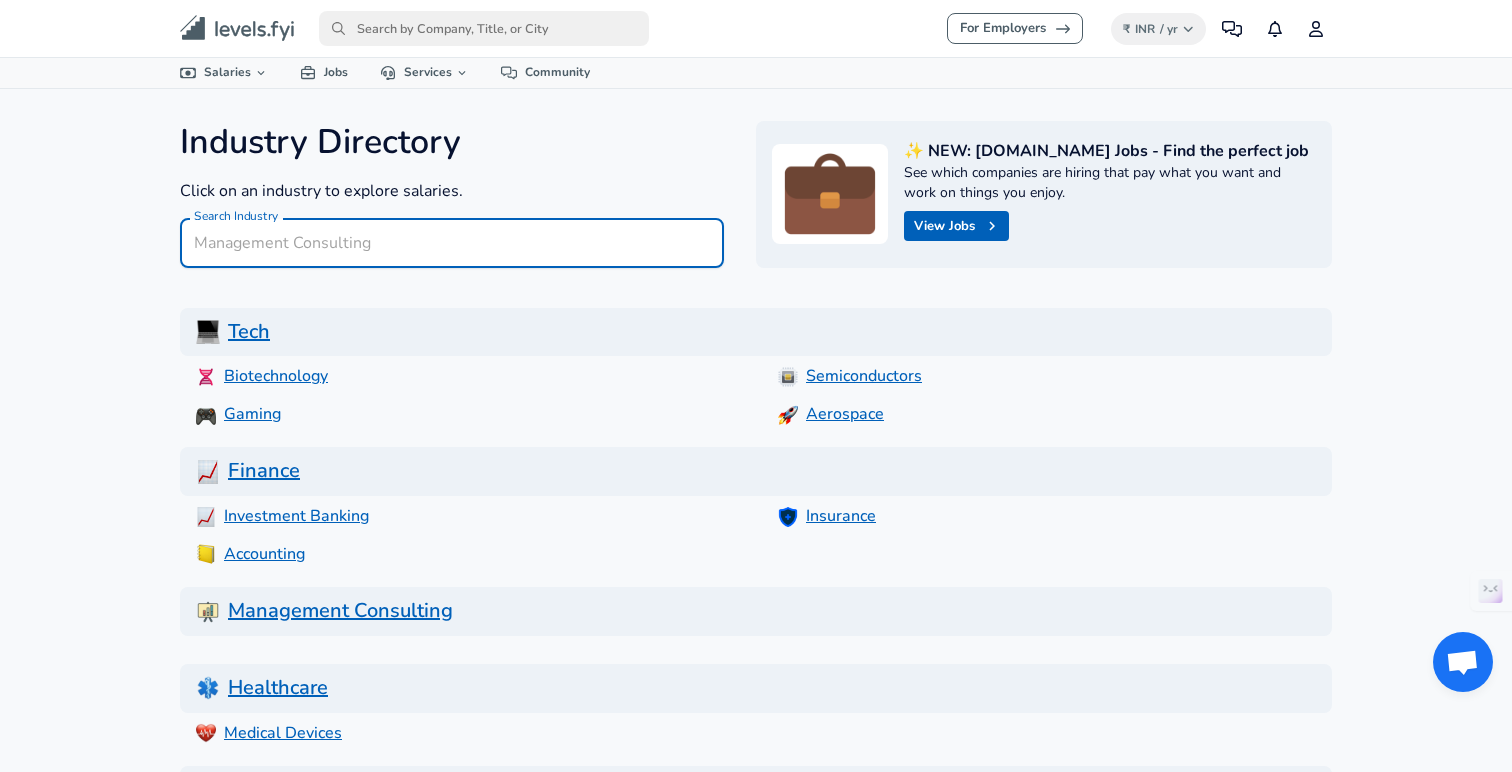click on "Search Industry" at bounding box center [452, 243] 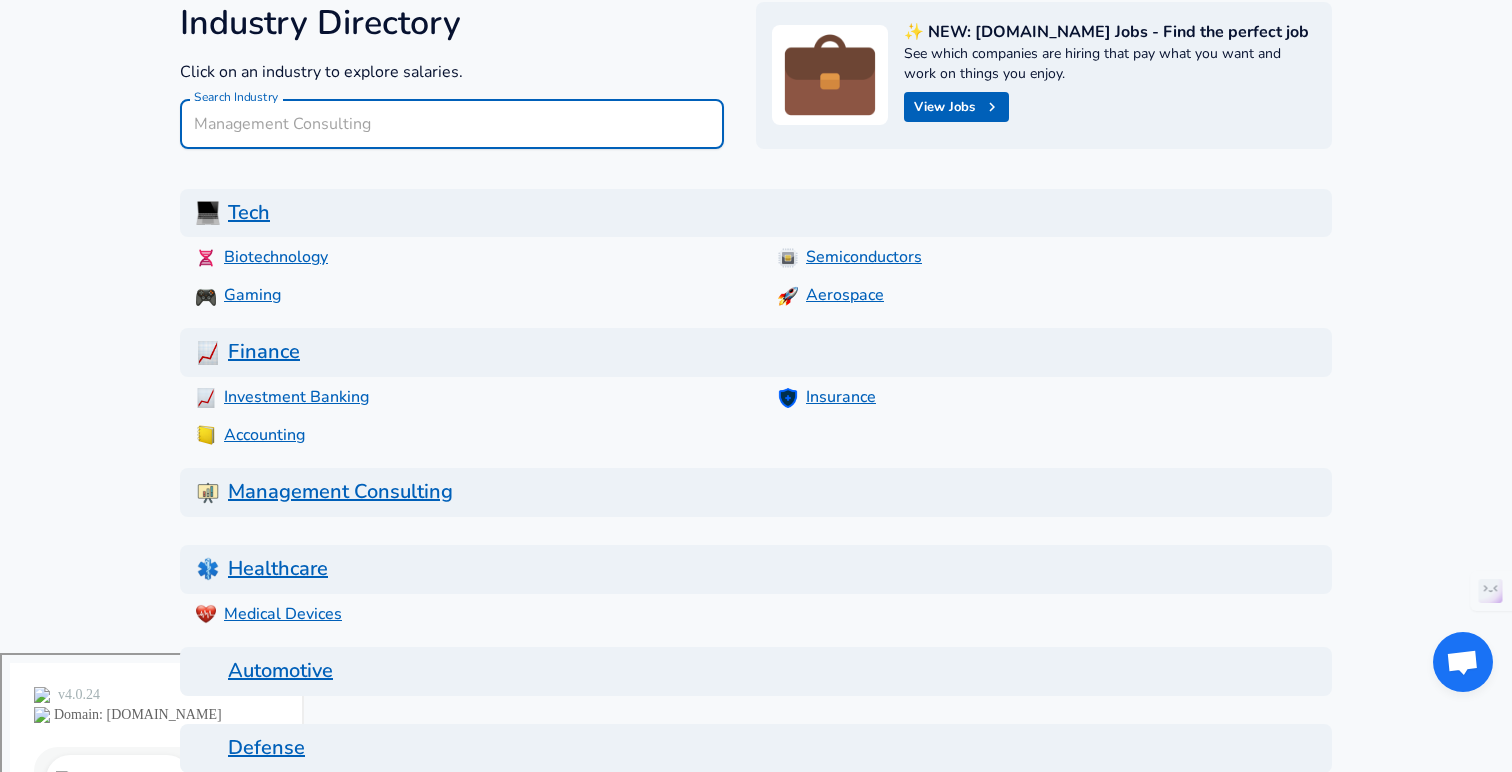 scroll, scrollTop: 89, scrollLeft: 0, axis: vertical 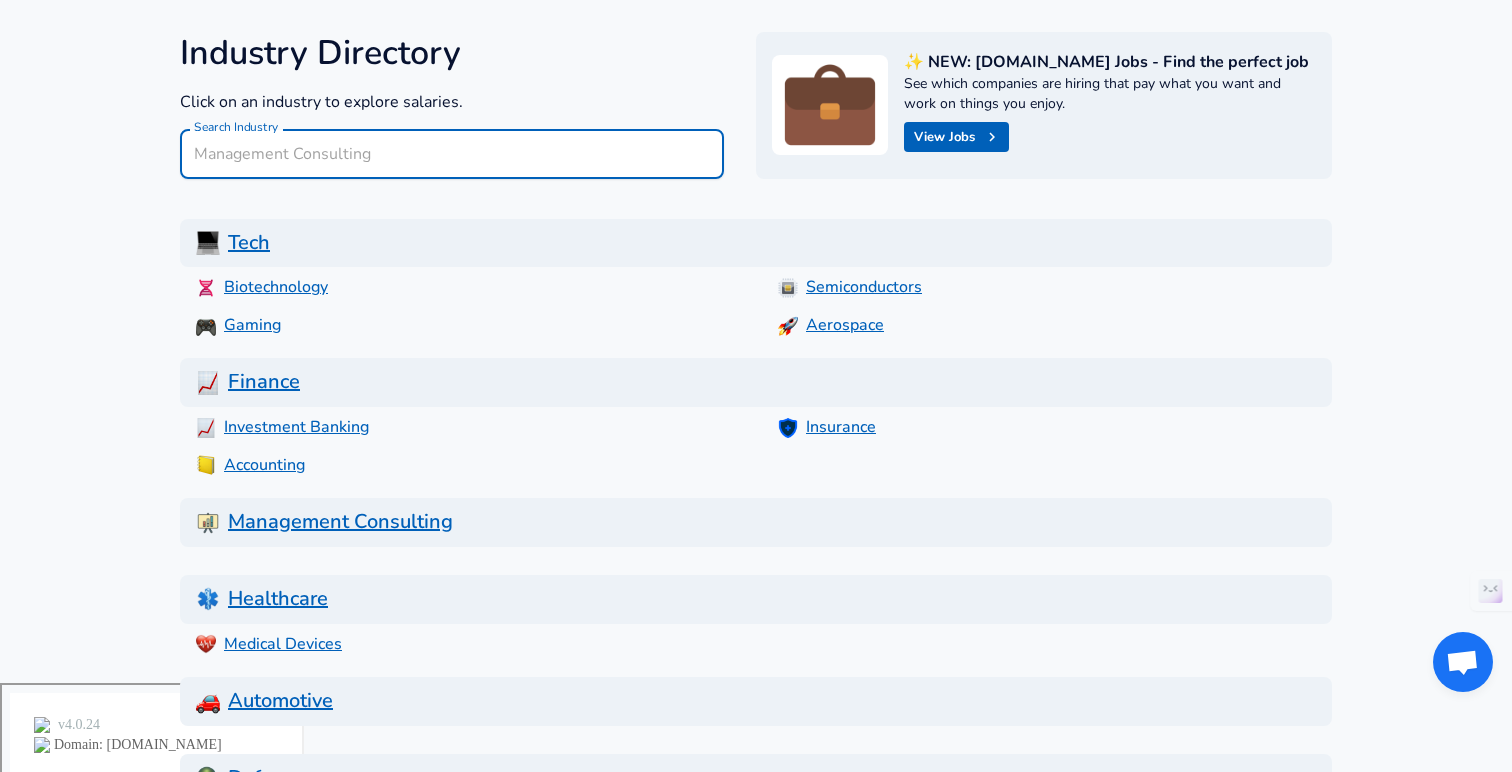 click on "Finance" at bounding box center (756, 382) 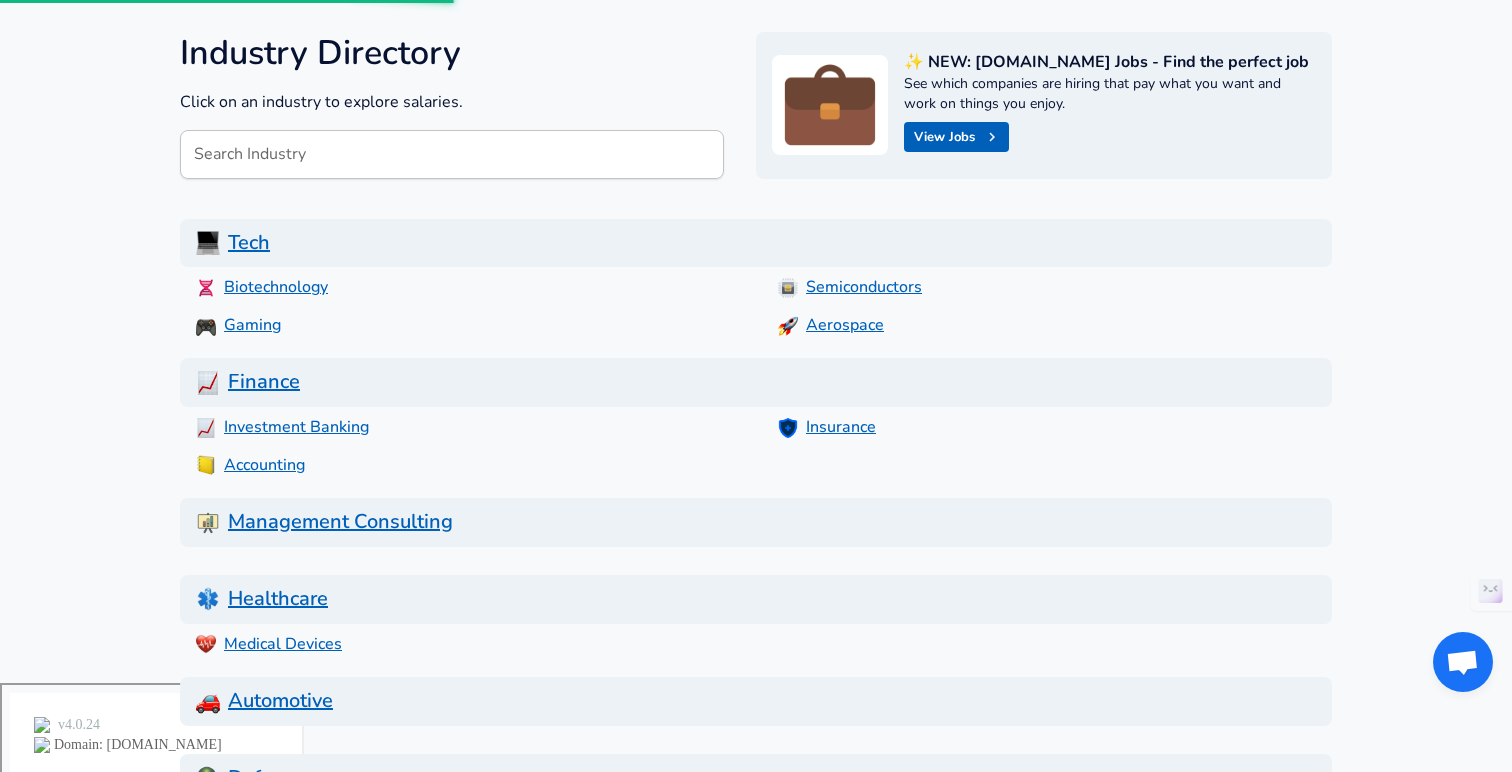 scroll, scrollTop: 0, scrollLeft: 0, axis: both 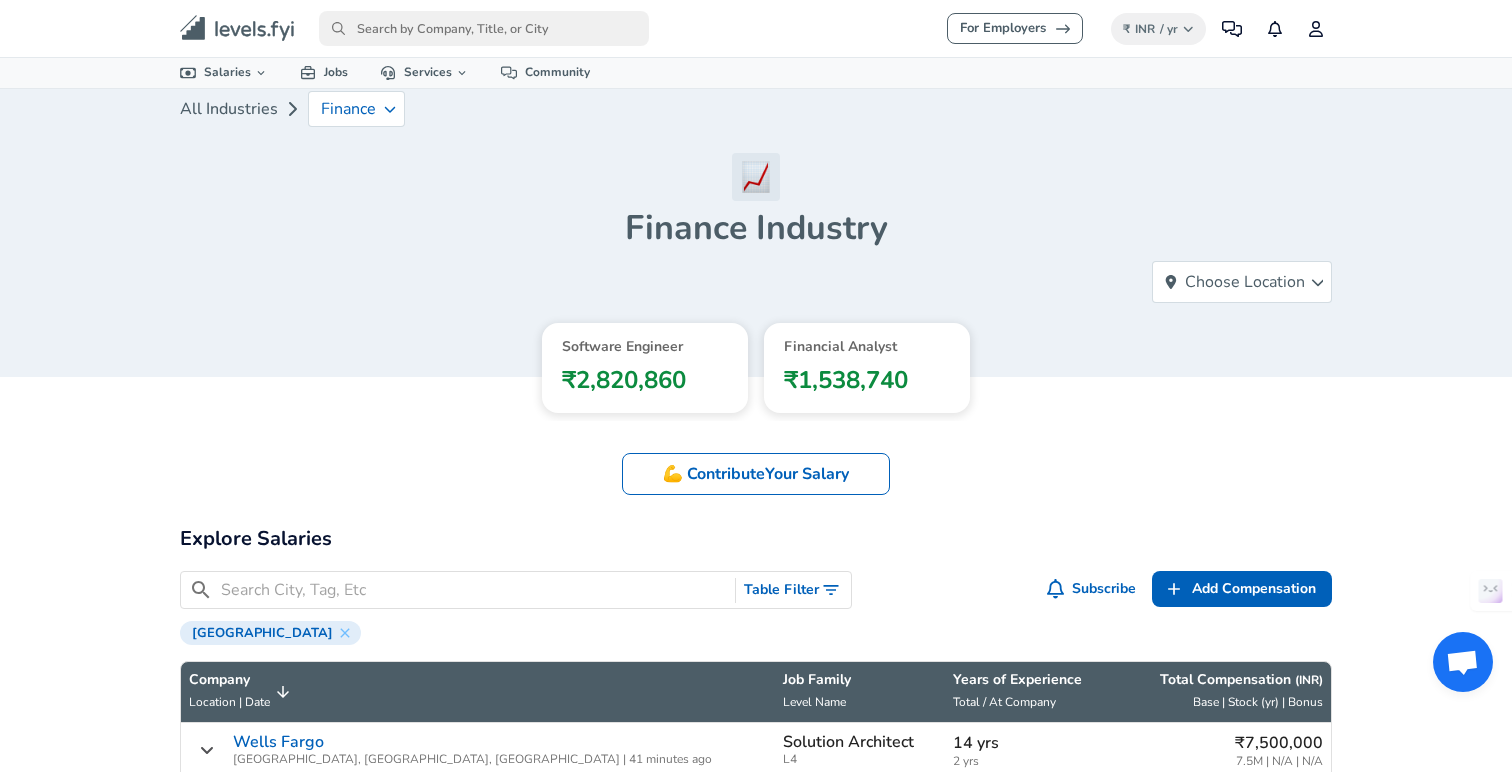 click on "₹1,538,740" at bounding box center [867, 384] 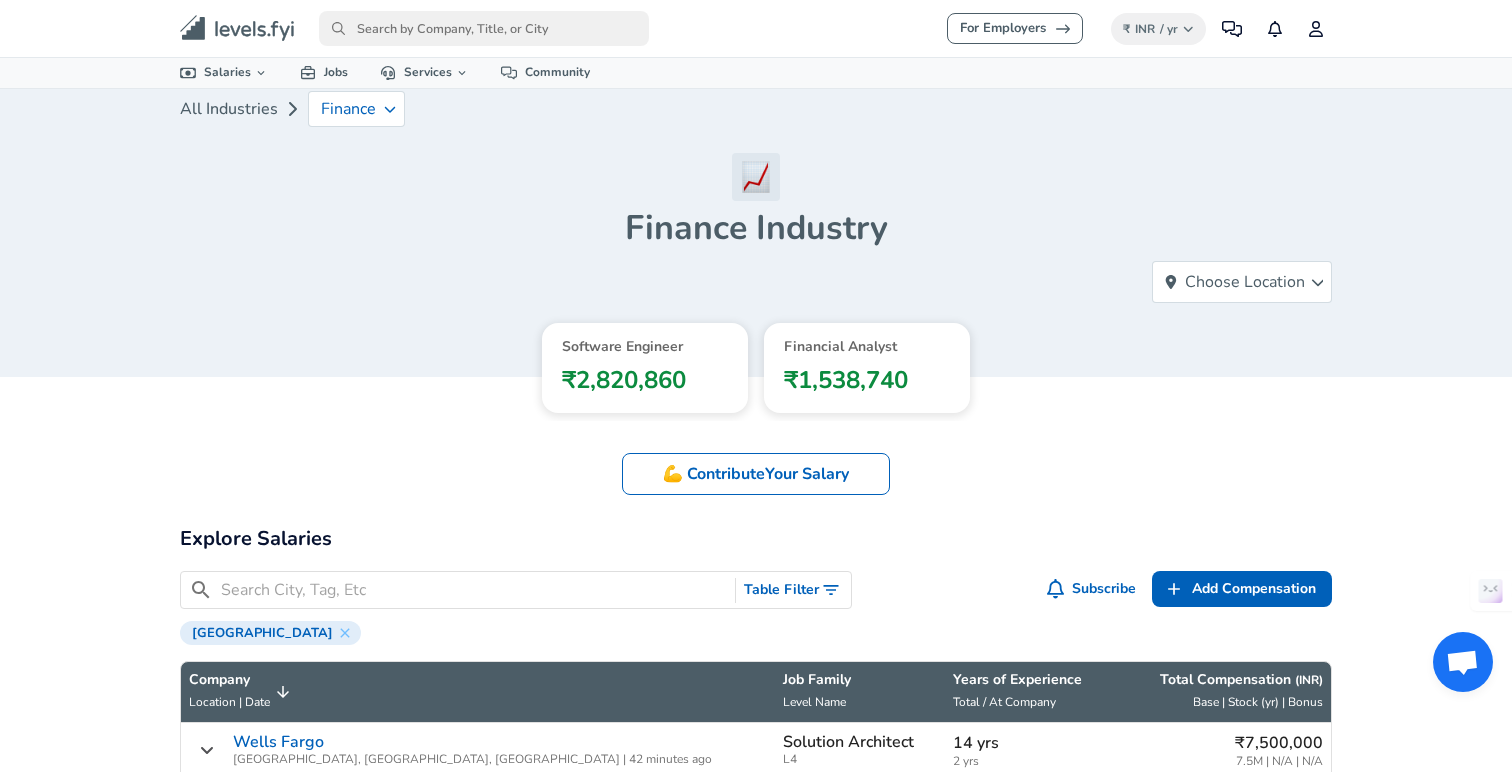click at bounding box center (484, 28) 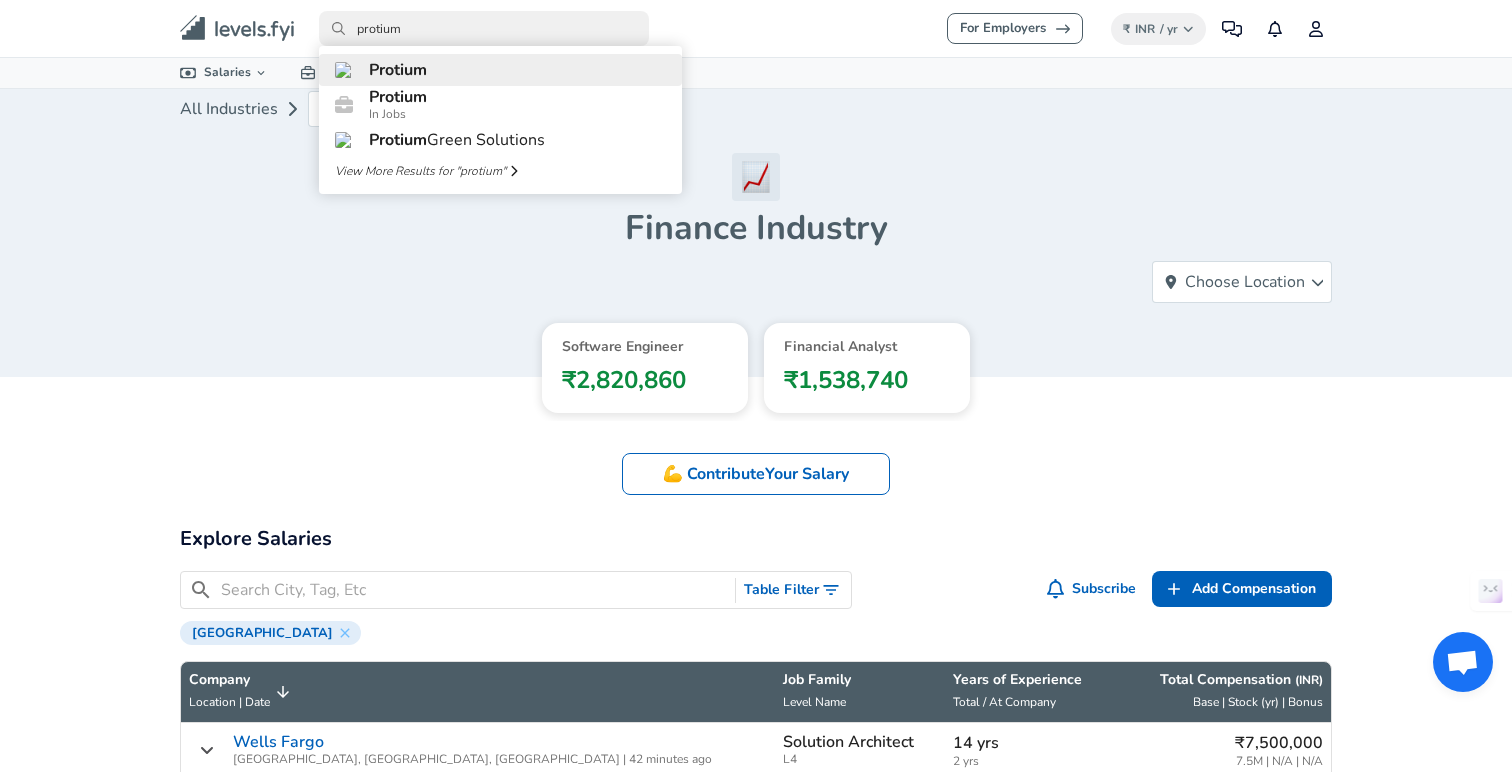 type on "protium" 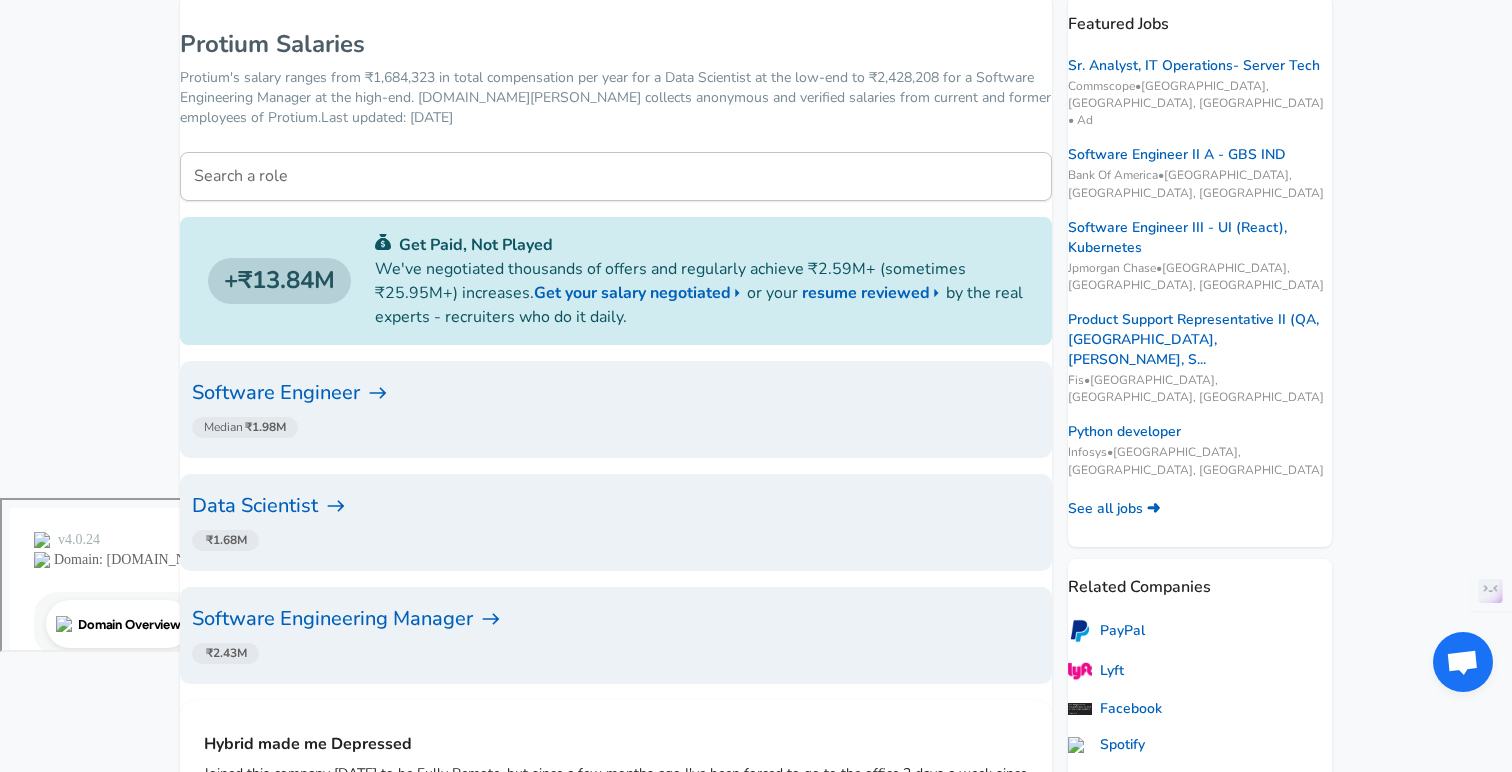 scroll, scrollTop: 278, scrollLeft: 0, axis: vertical 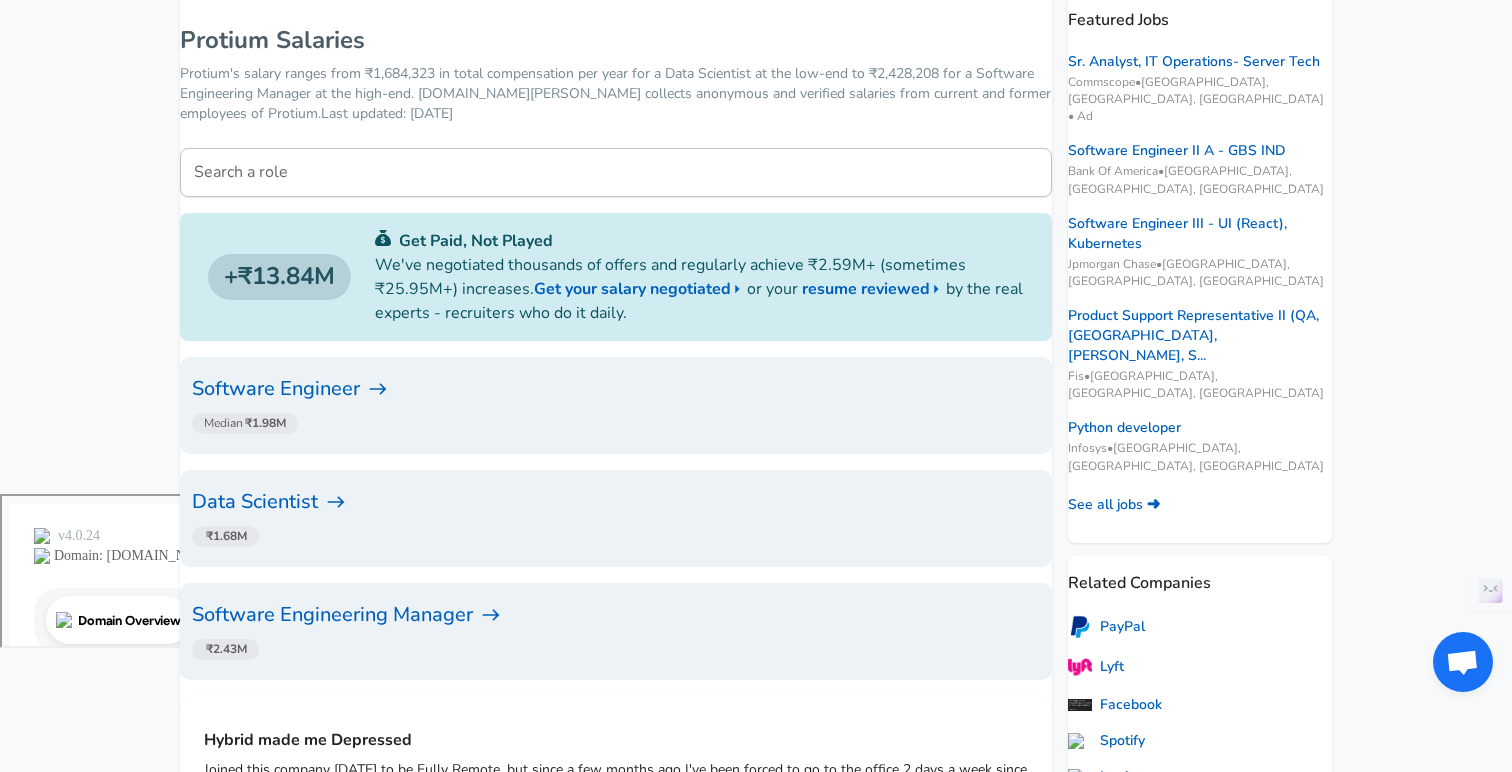 click on "Data Scientist" at bounding box center [616, 502] 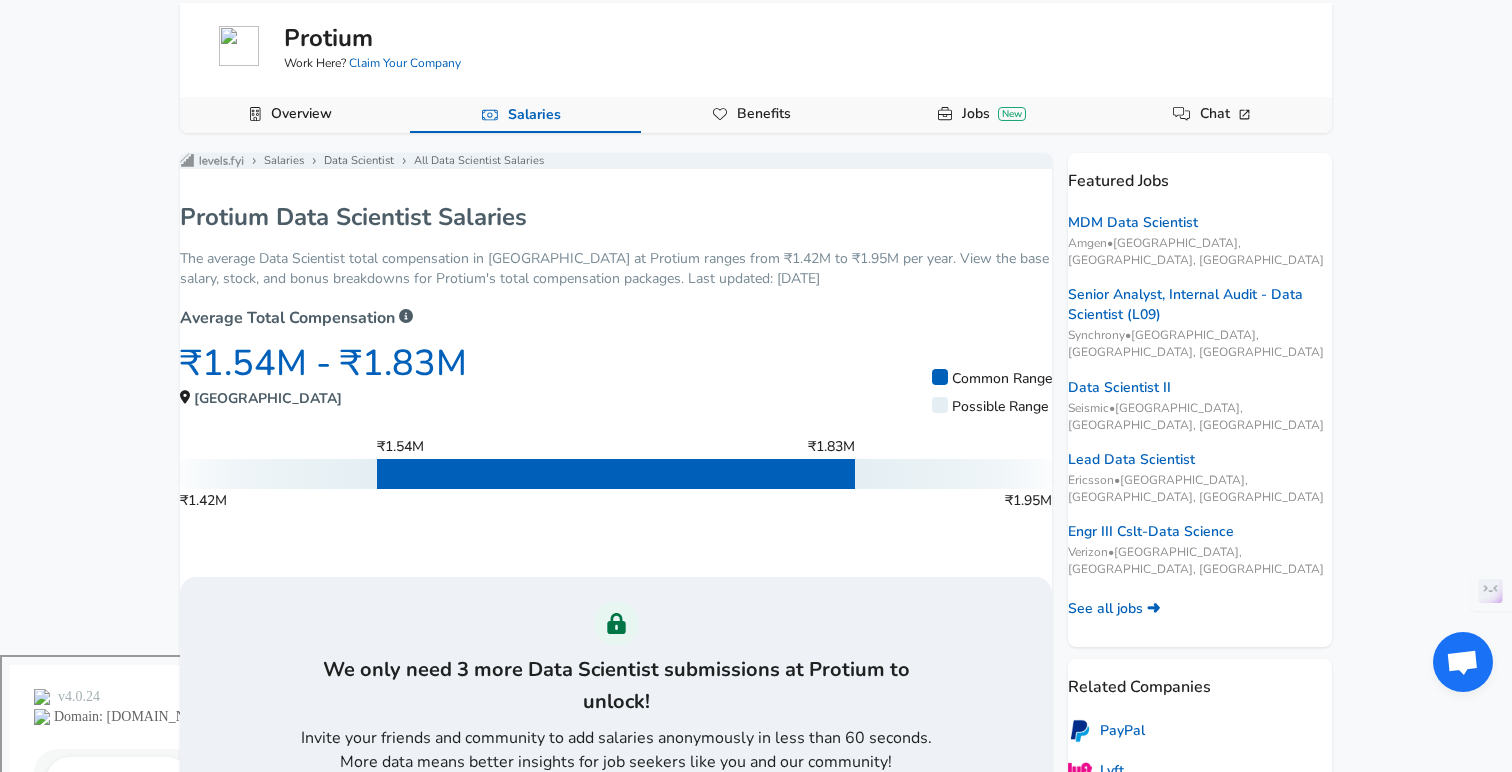 scroll, scrollTop: 0, scrollLeft: 0, axis: both 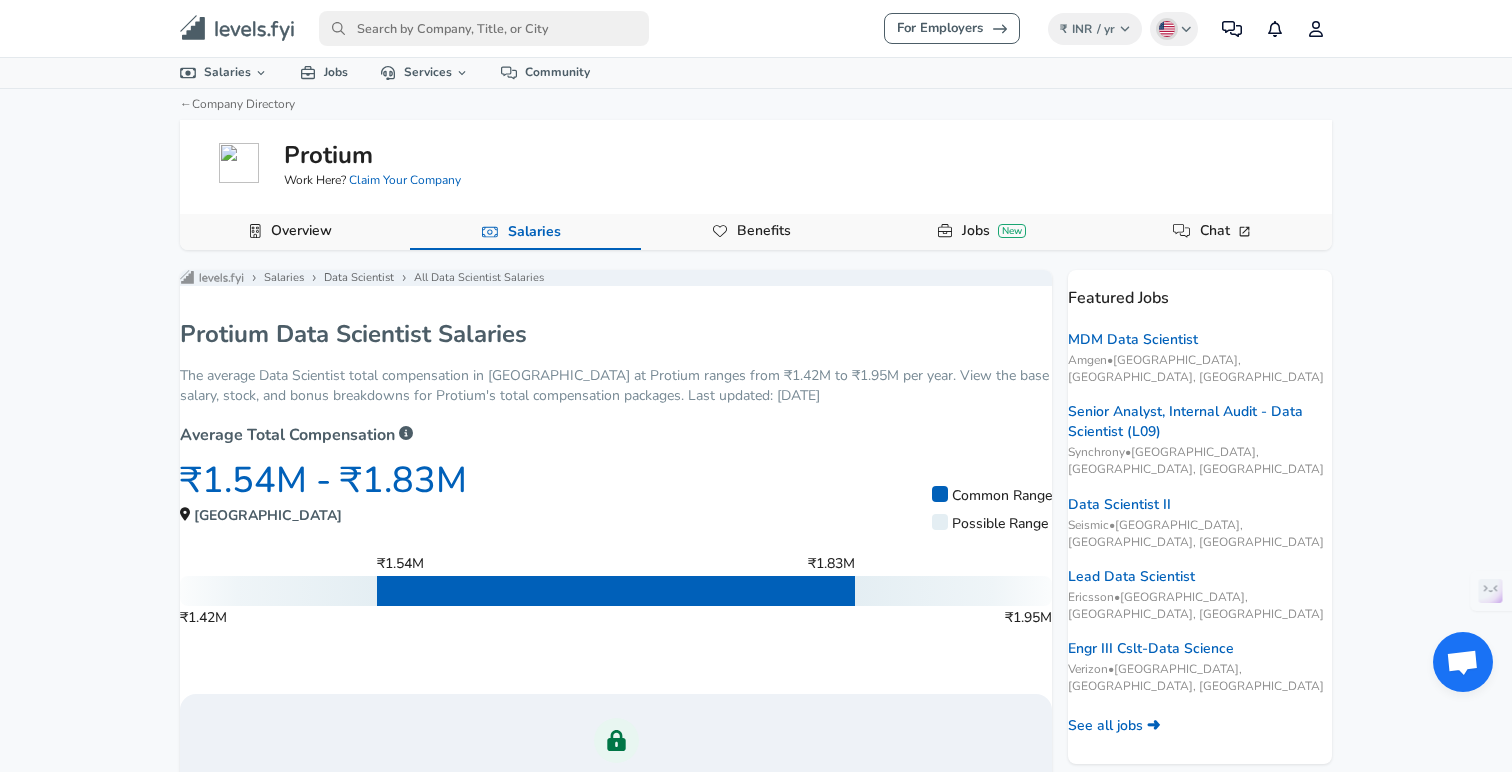 click at bounding box center [484, 28] 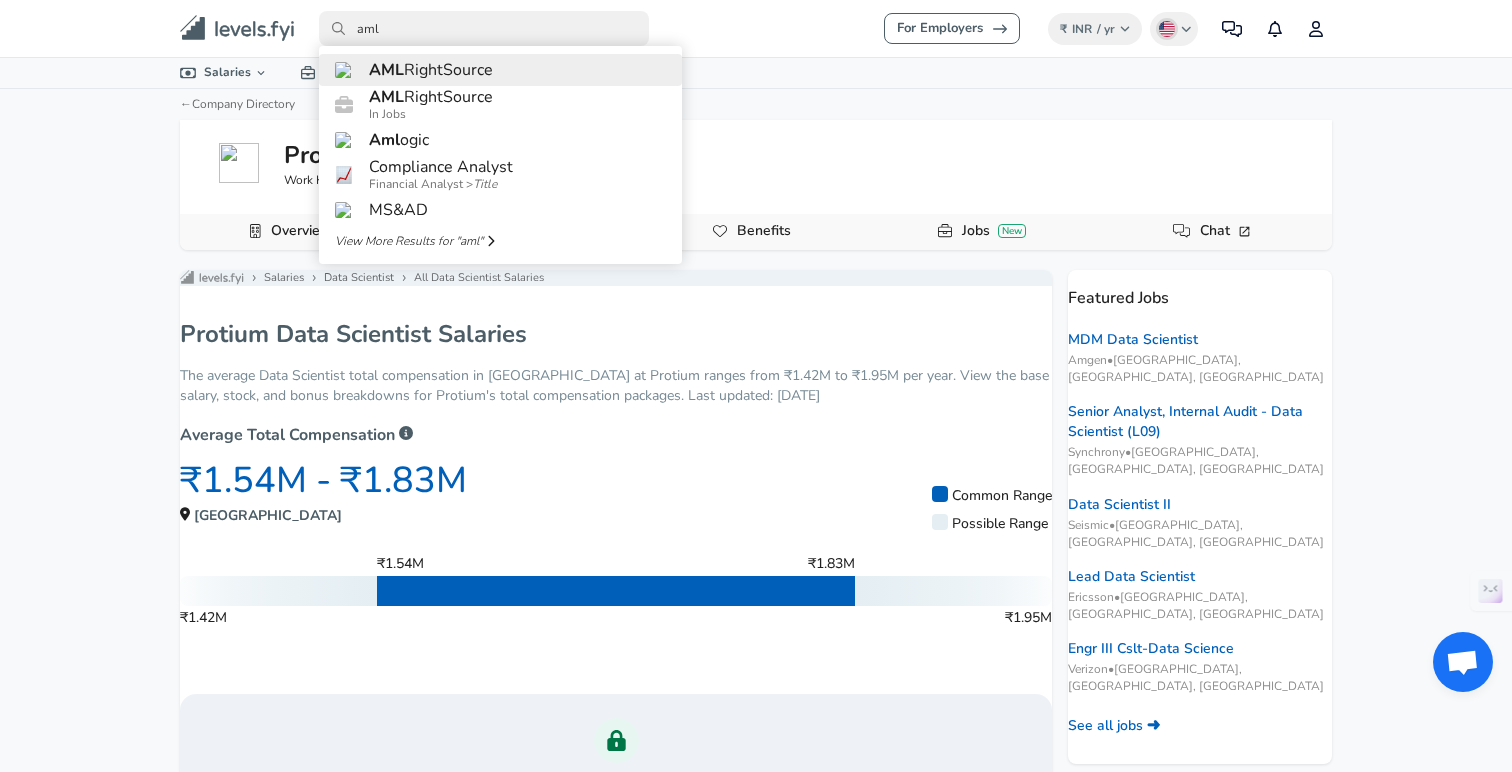 type on "aml" 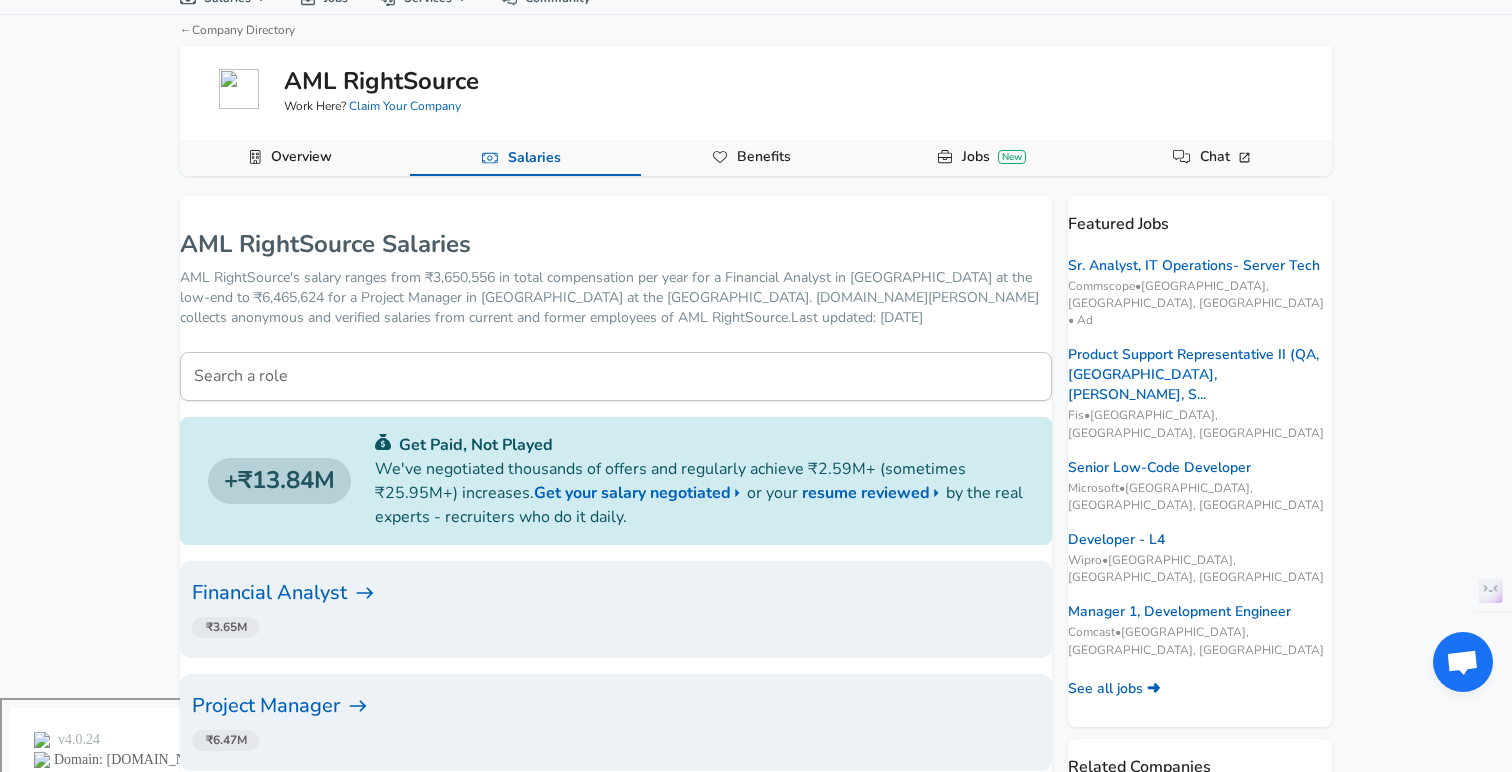 scroll, scrollTop: 0, scrollLeft: 0, axis: both 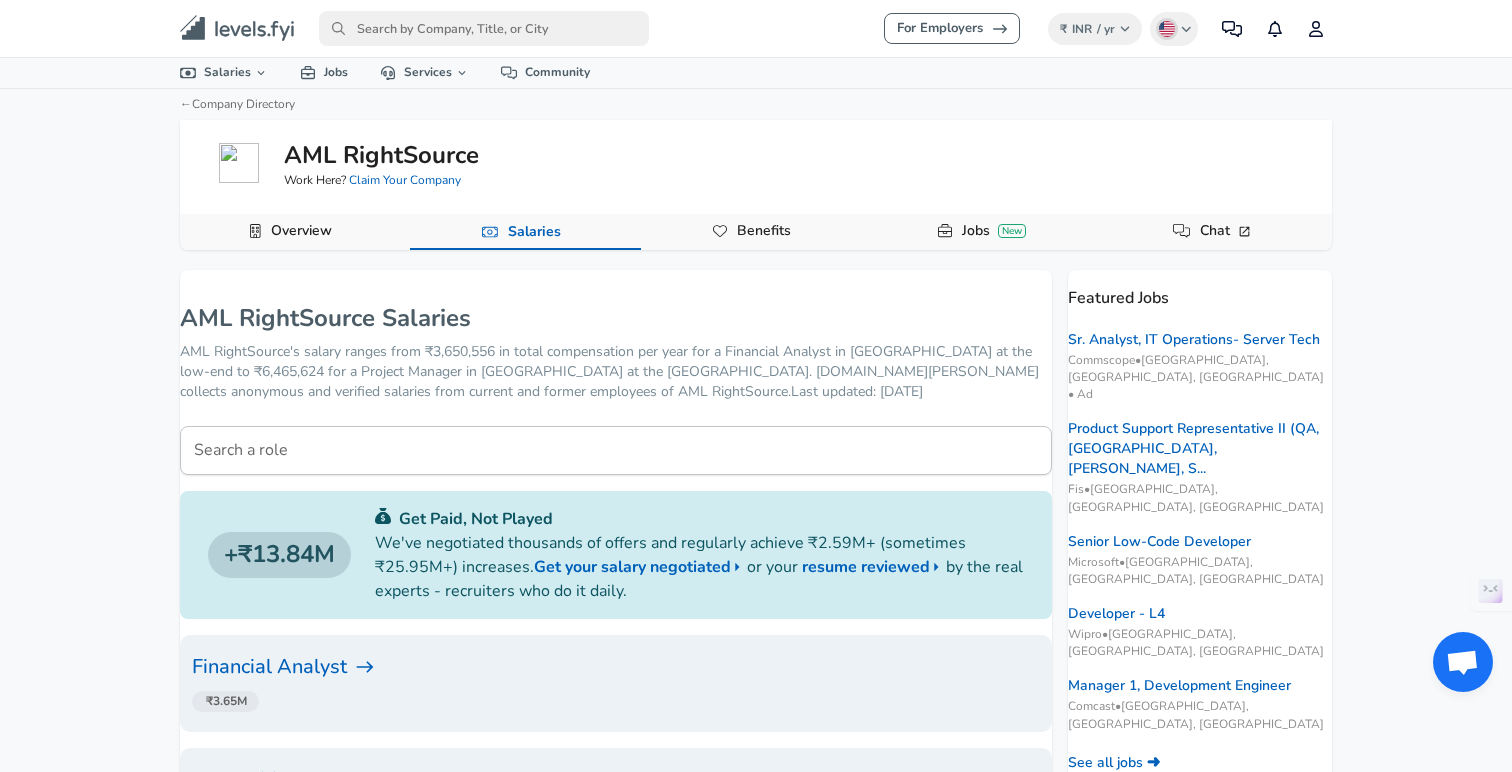 click on "Jobs New" at bounding box center (994, 231) 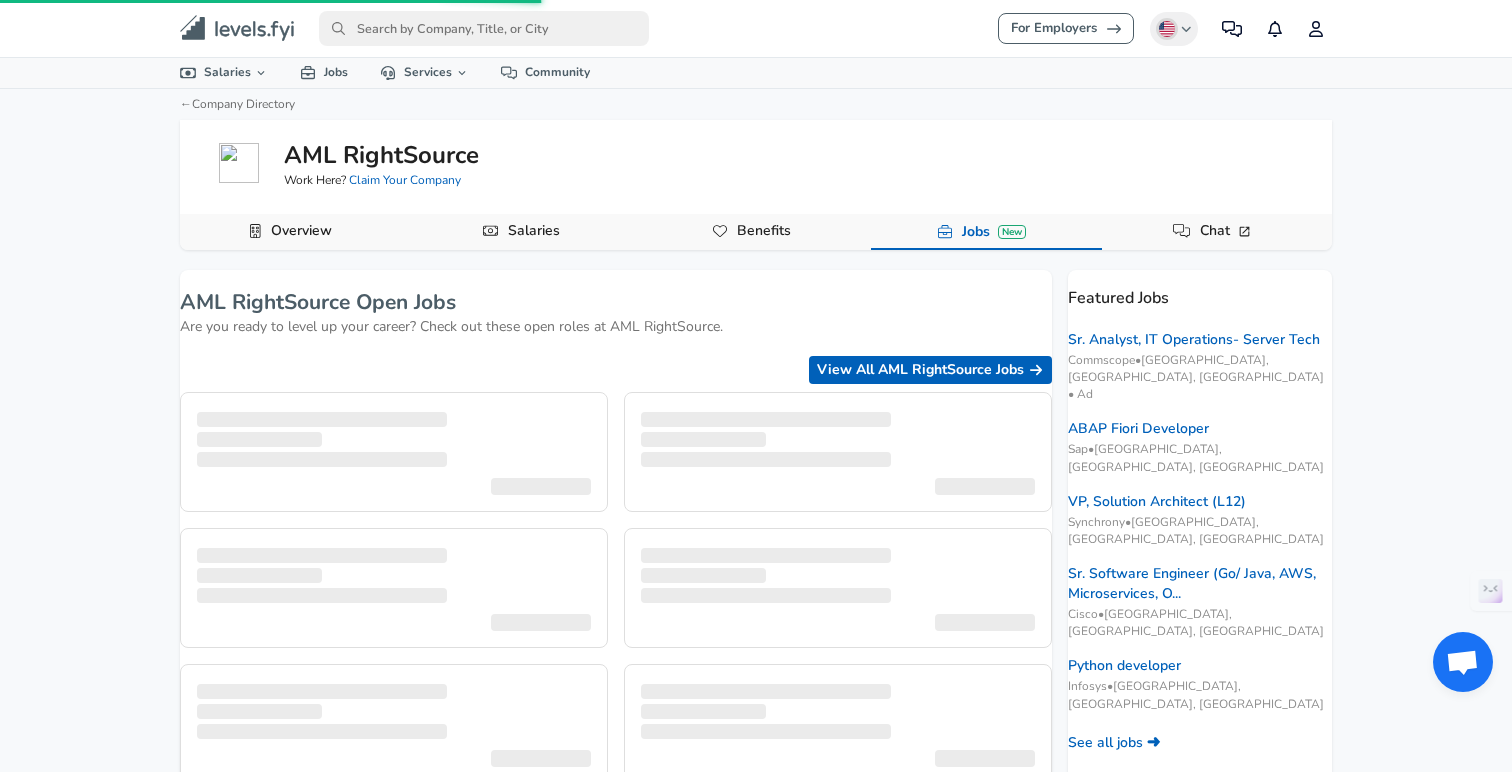 scroll, scrollTop: 0, scrollLeft: 0, axis: both 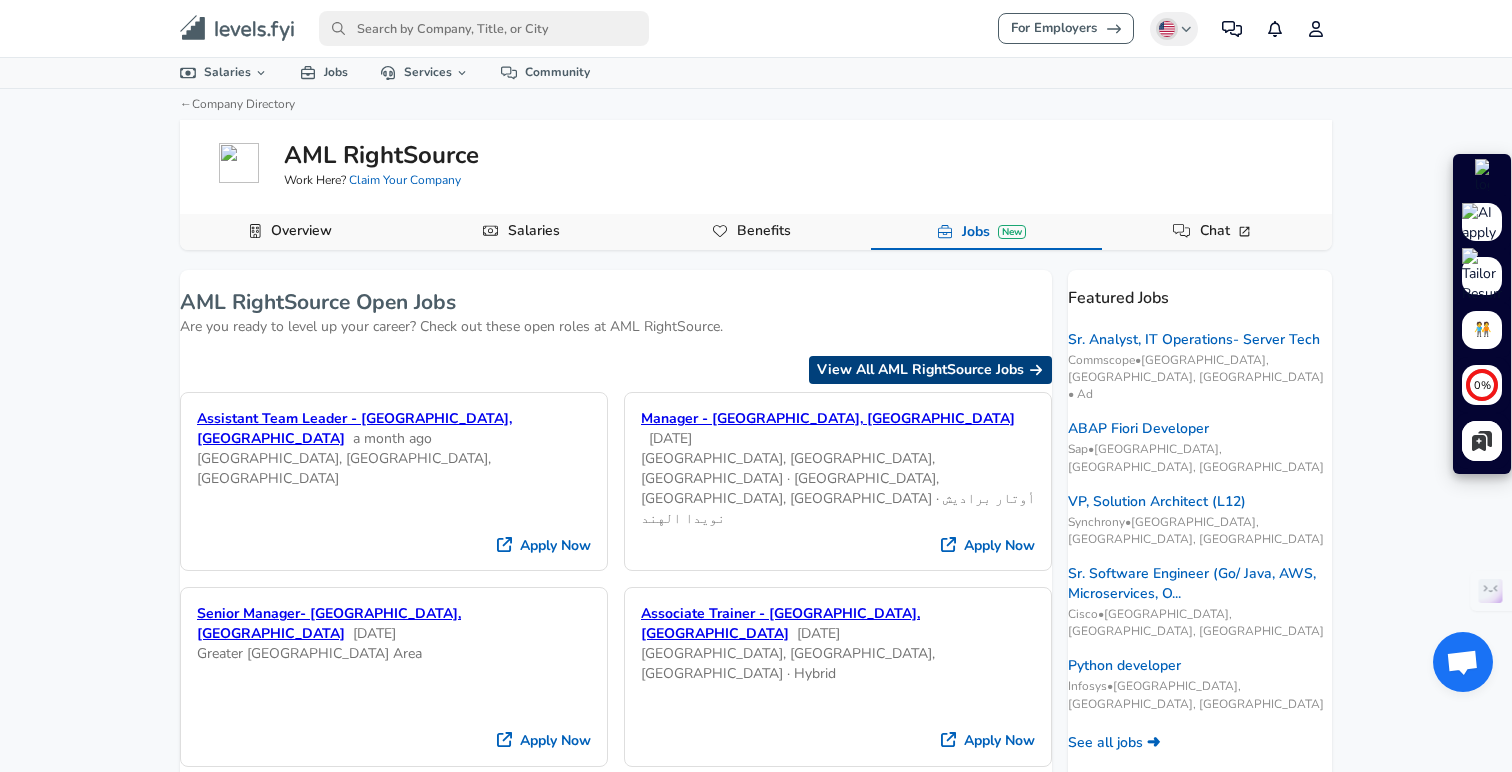 click on "View All AML RightSource Jobs" at bounding box center (930, 370) 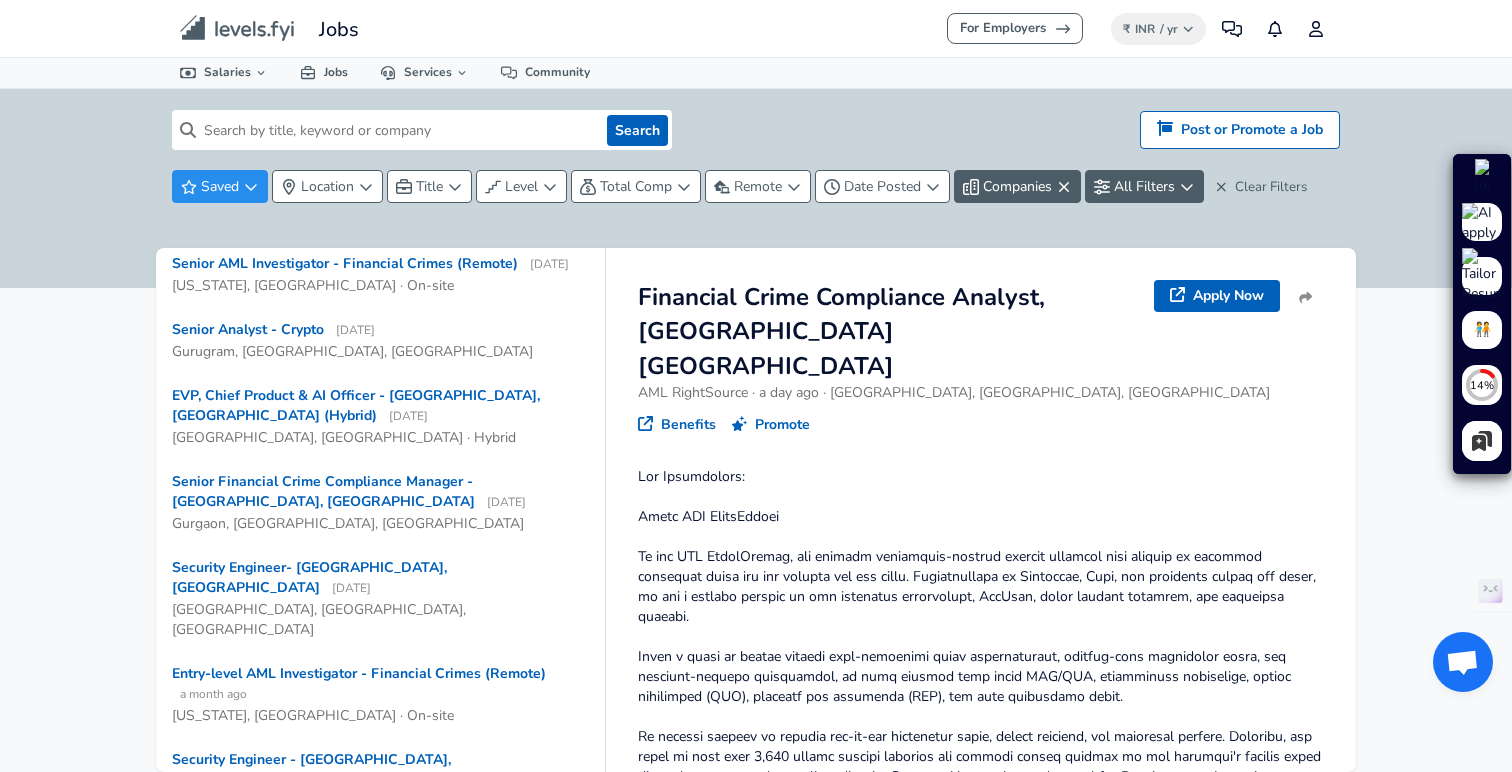 scroll, scrollTop: 932, scrollLeft: 0, axis: vertical 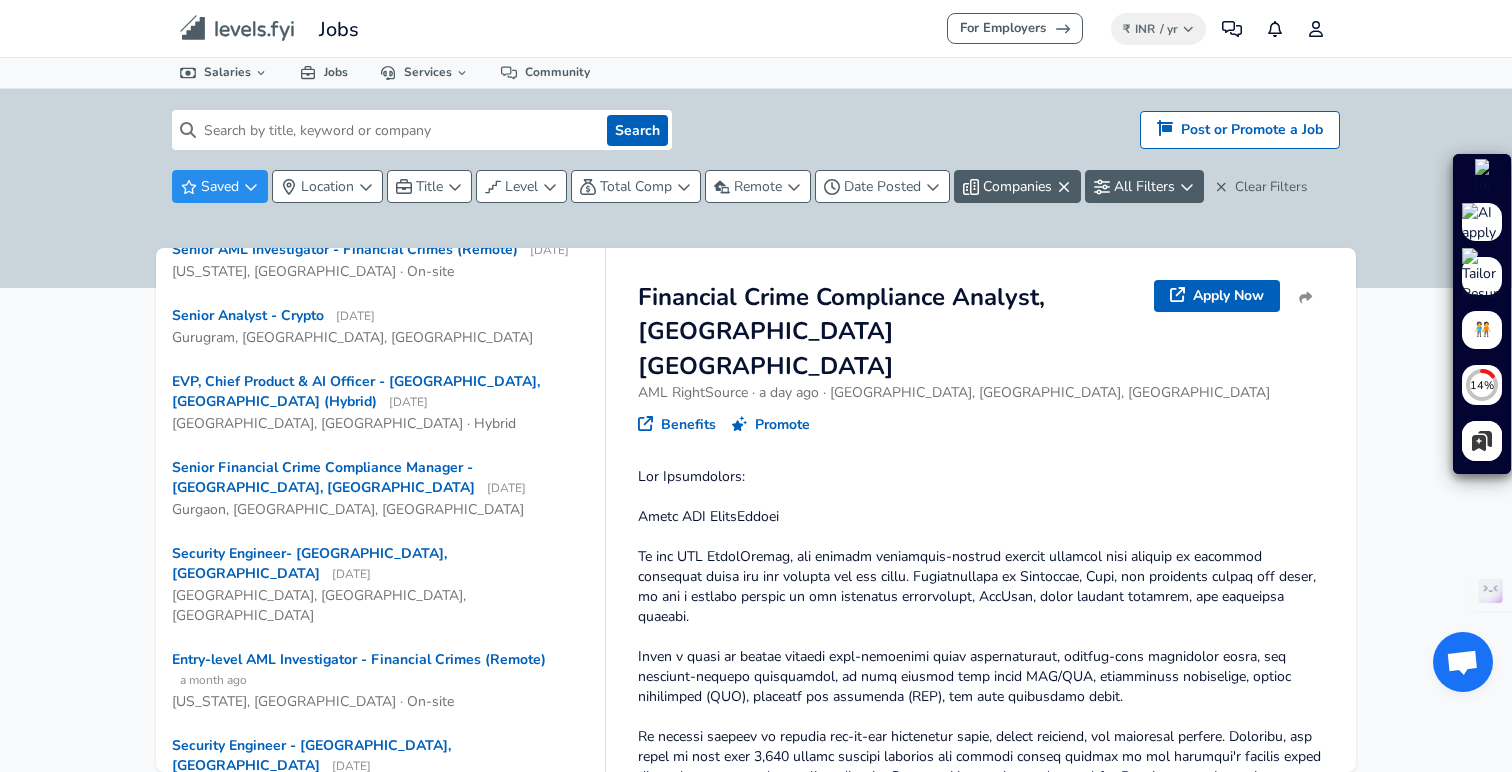 click on "2" at bounding box center (338, 860) 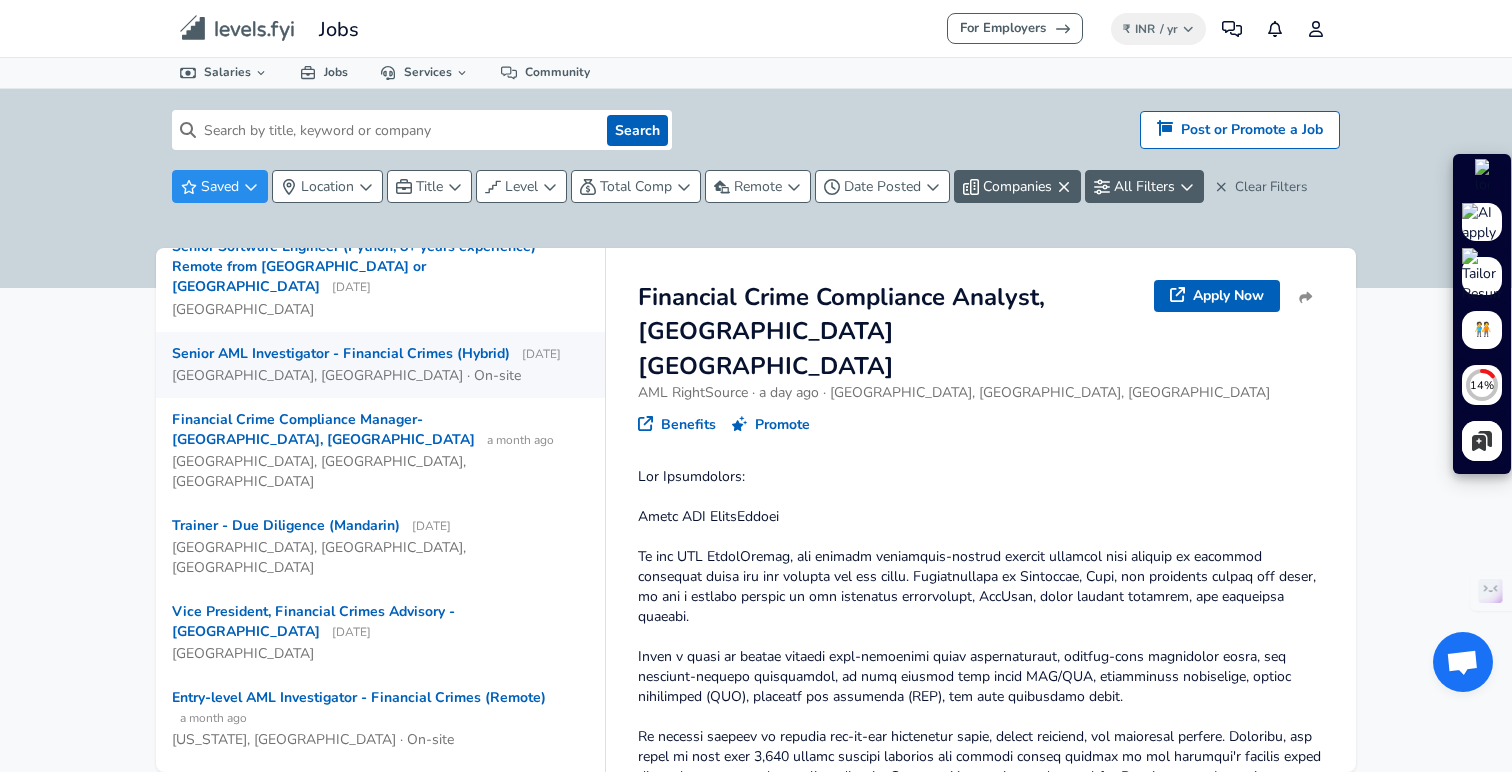 scroll, scrollTop: 364, scrollLeft: 0, axis: vertical 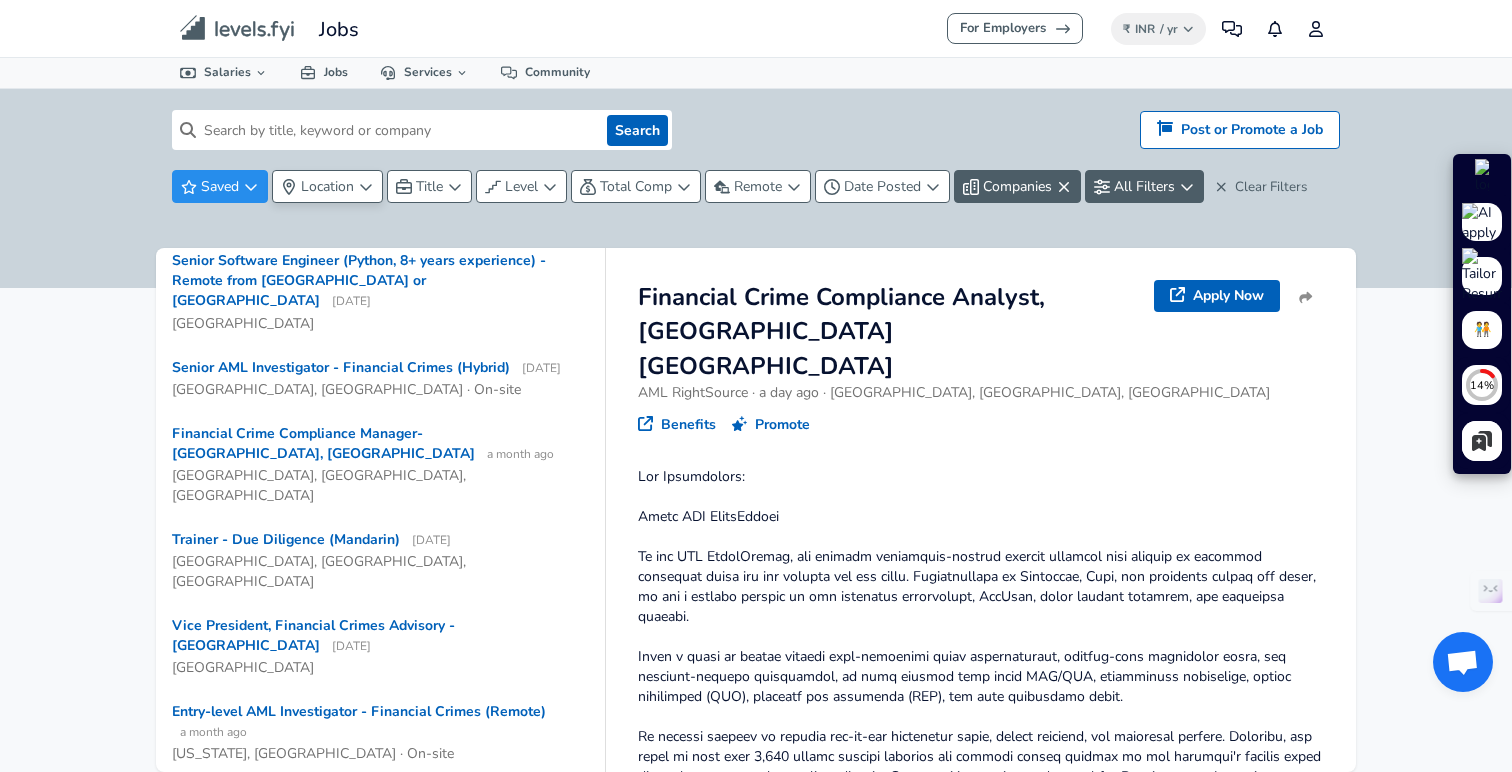 click on "Location" at bounding box center [327, 186] 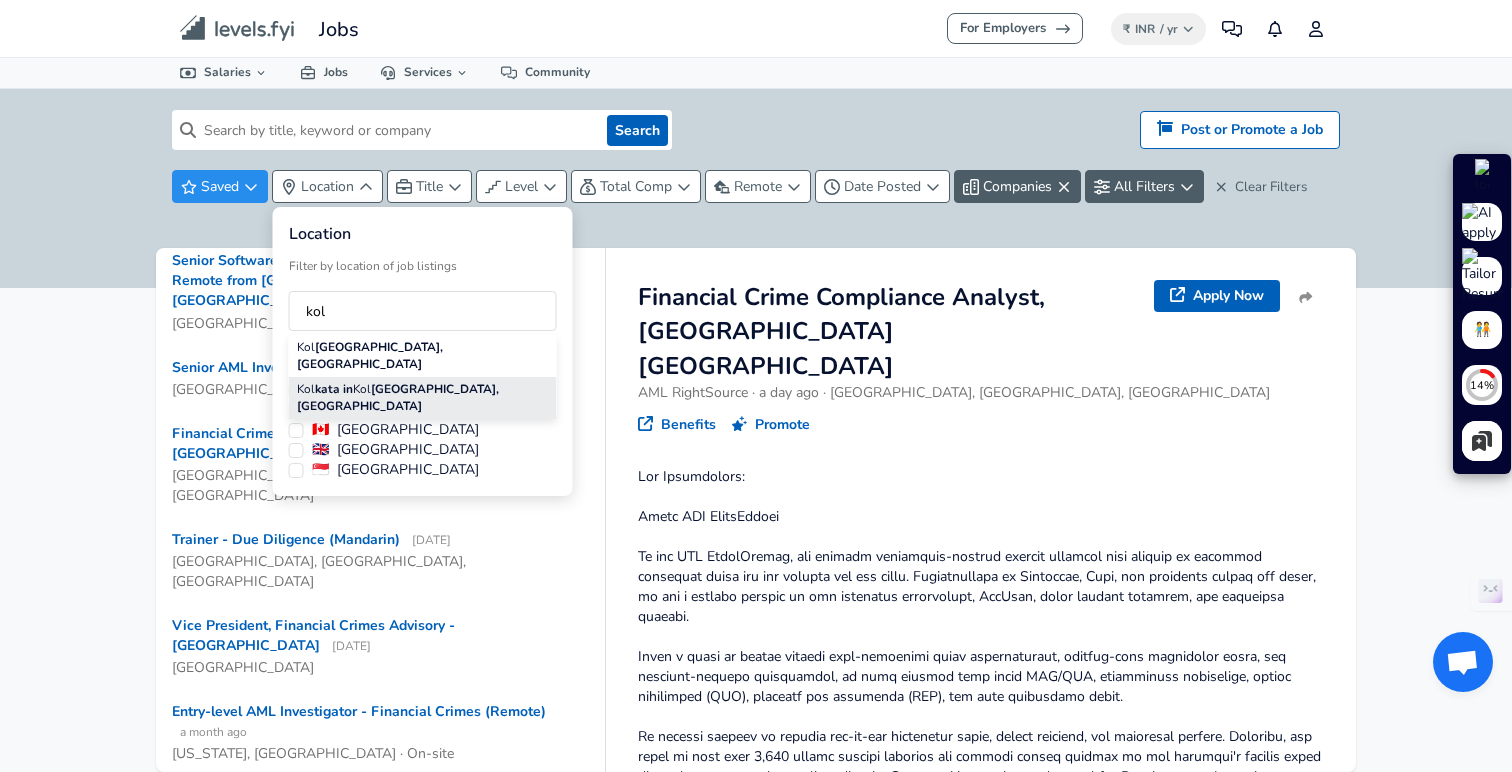 type on "kol" 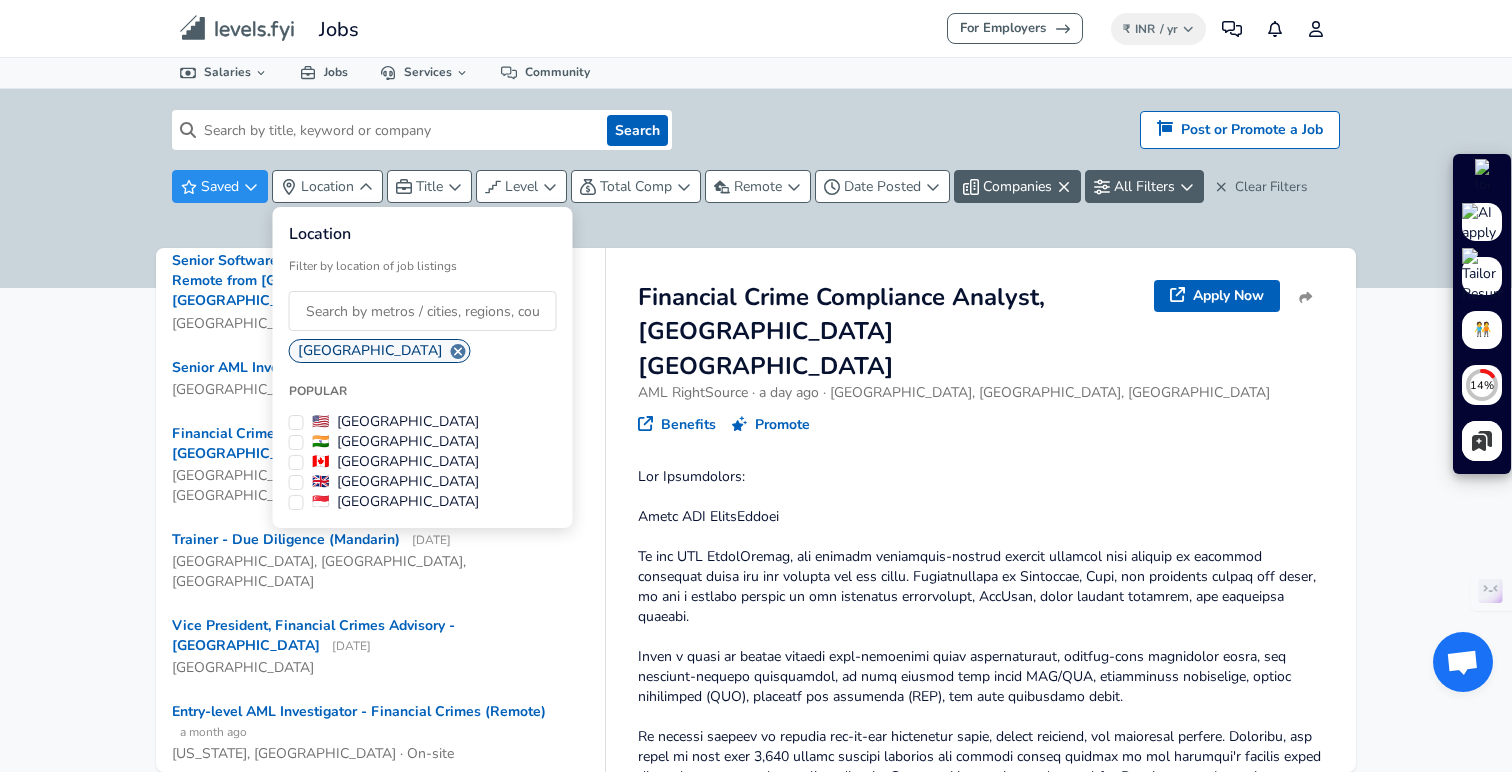 click on "For Employers ₹ INR / yr Change Community Notifications Profile All Data By Location By Company By Title Salary Calculator Chart Visualizations Verified Salaries Internships Negotiation Support Compare Benefits Who's Hiring 2024 Pay Report Top Paying Companies Integrate Blog Press Jobs Levels FYI Logo Salaries 📂   All Data 🌎   By Location 🏢   By Company 🖋    By Title 🏭️    By Industry 📍   Salary Heatmap 📈   Chart Visualizations 🔥   Real-time Percentiles 🎓   Internships ❣️   Compare Benefits 🎬   2024 Pay Report 🏆   Top Paying Companies 💸   Calculate Meeting Cost #️⃣   Salary Calculator Contribute Add Salary Add Company Benefits Add Level Mapping Jobs Services Candidate Services 💵  Negotiation Coaching 📄  Resume Review 🎁  Gift a Resume Review For Employers Interactive Offers Real-time Percentiles  🔥 Compensation Benchmarking For Academic Research Compensation Dataset Community Search Hiring?   Post or Promote   a job Post or Promote a Job Saved Title" at bounding box center [756, 386] 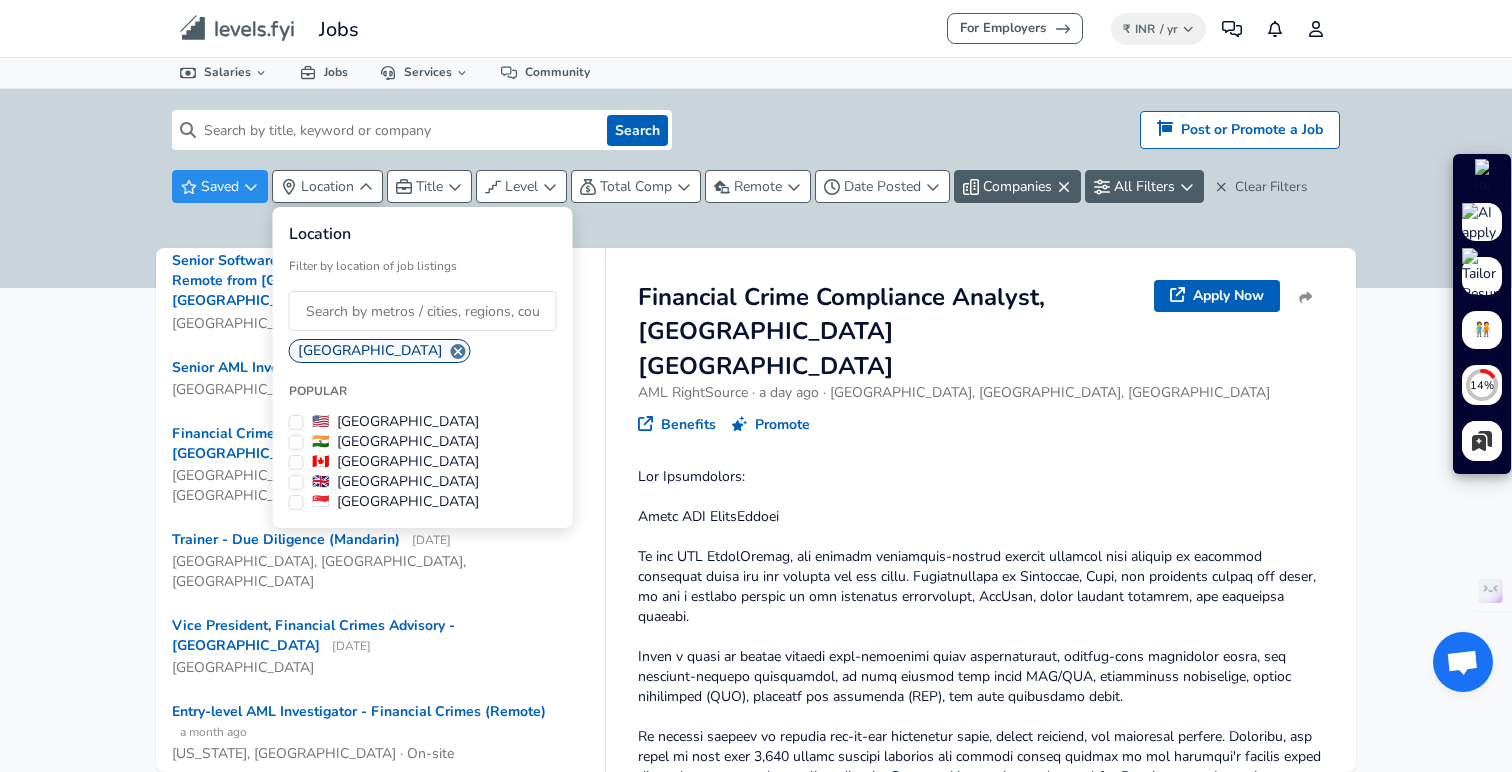 scroll, scrollTop: 0, scrollLeft: 0, axis: both 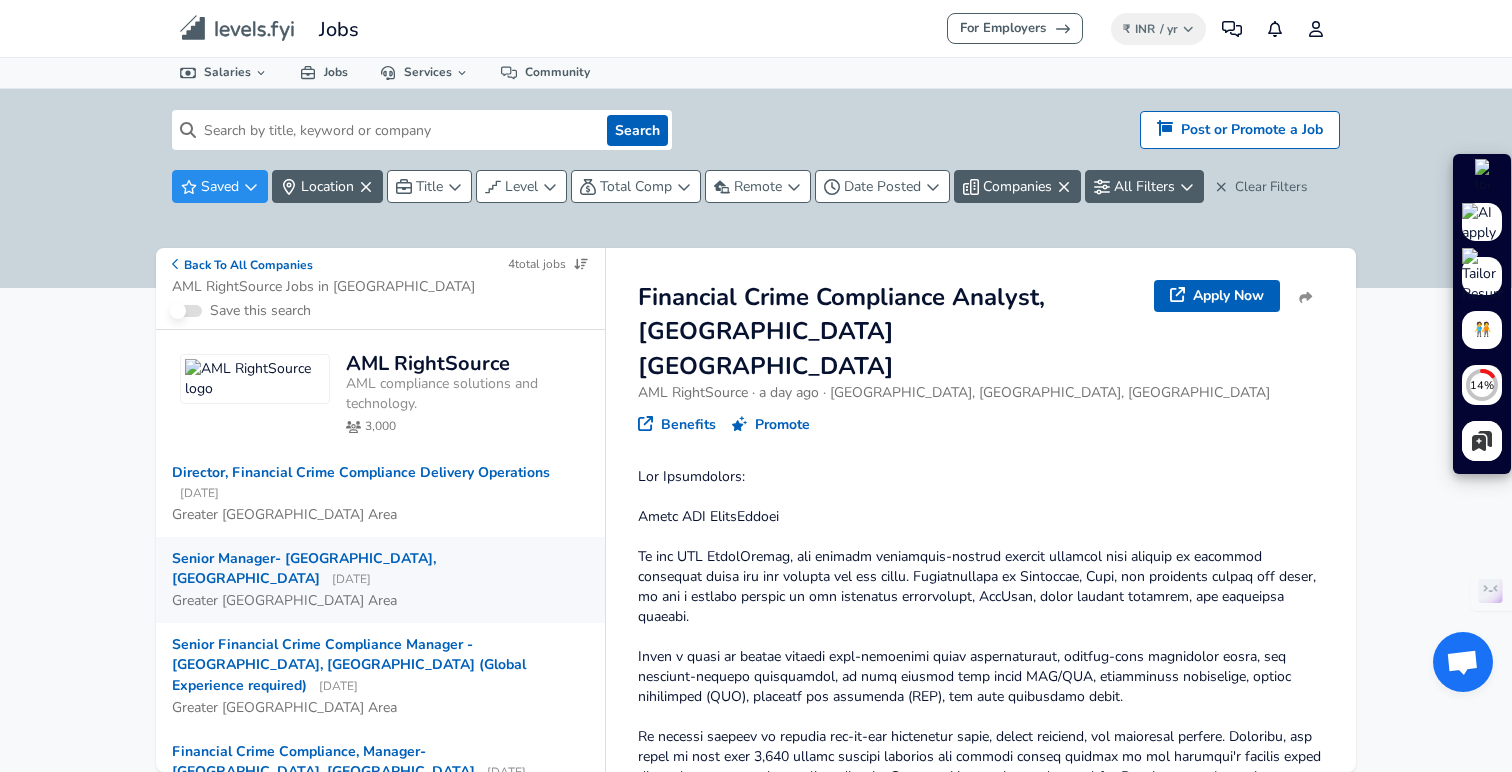 click on "Senior Manager- [GEOGRAPHIC_DATA], [GEOGRAPHIC_DATA]   [DATE]" at bounding box center (372, 569) 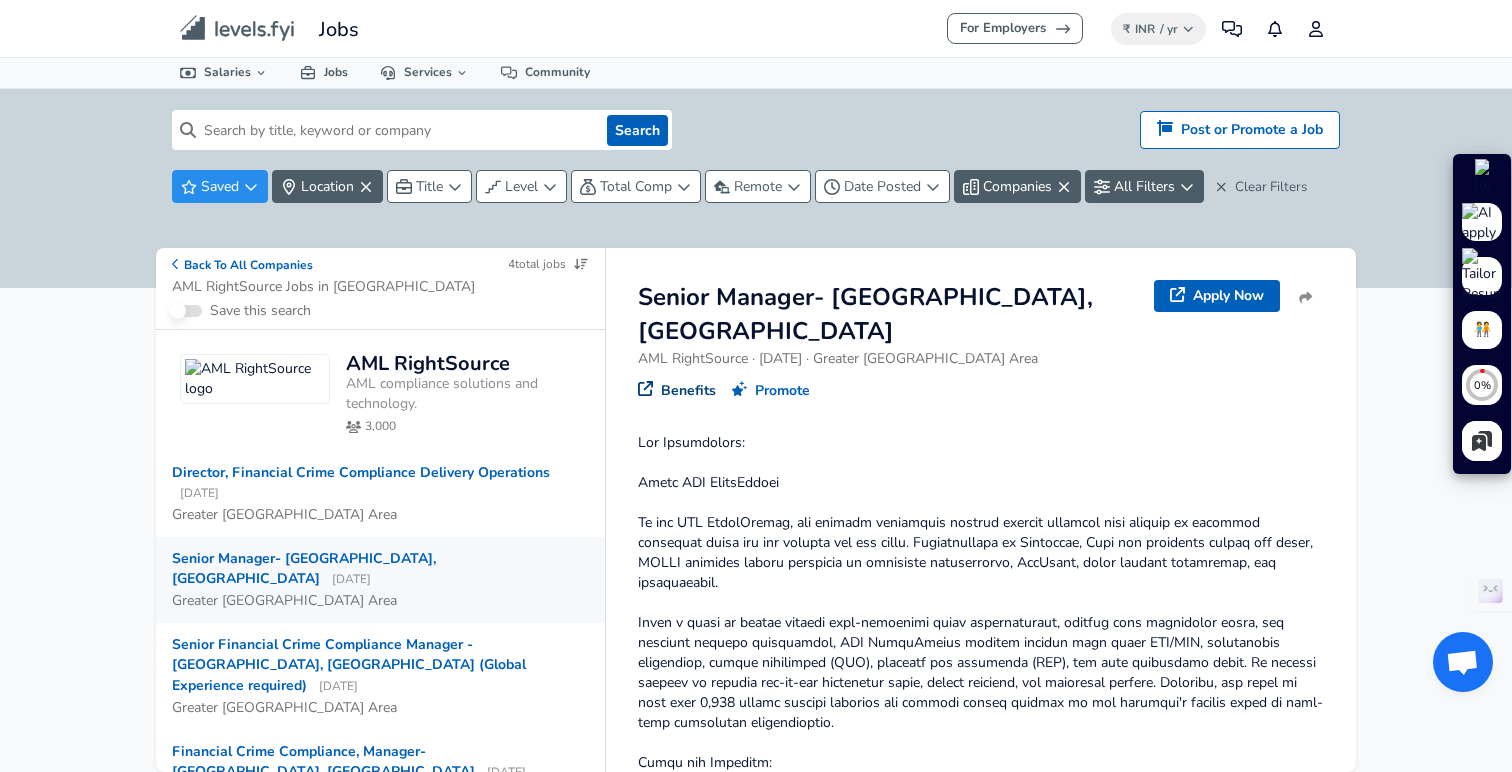 click on "Benefits" at bounding box center (677, 391) 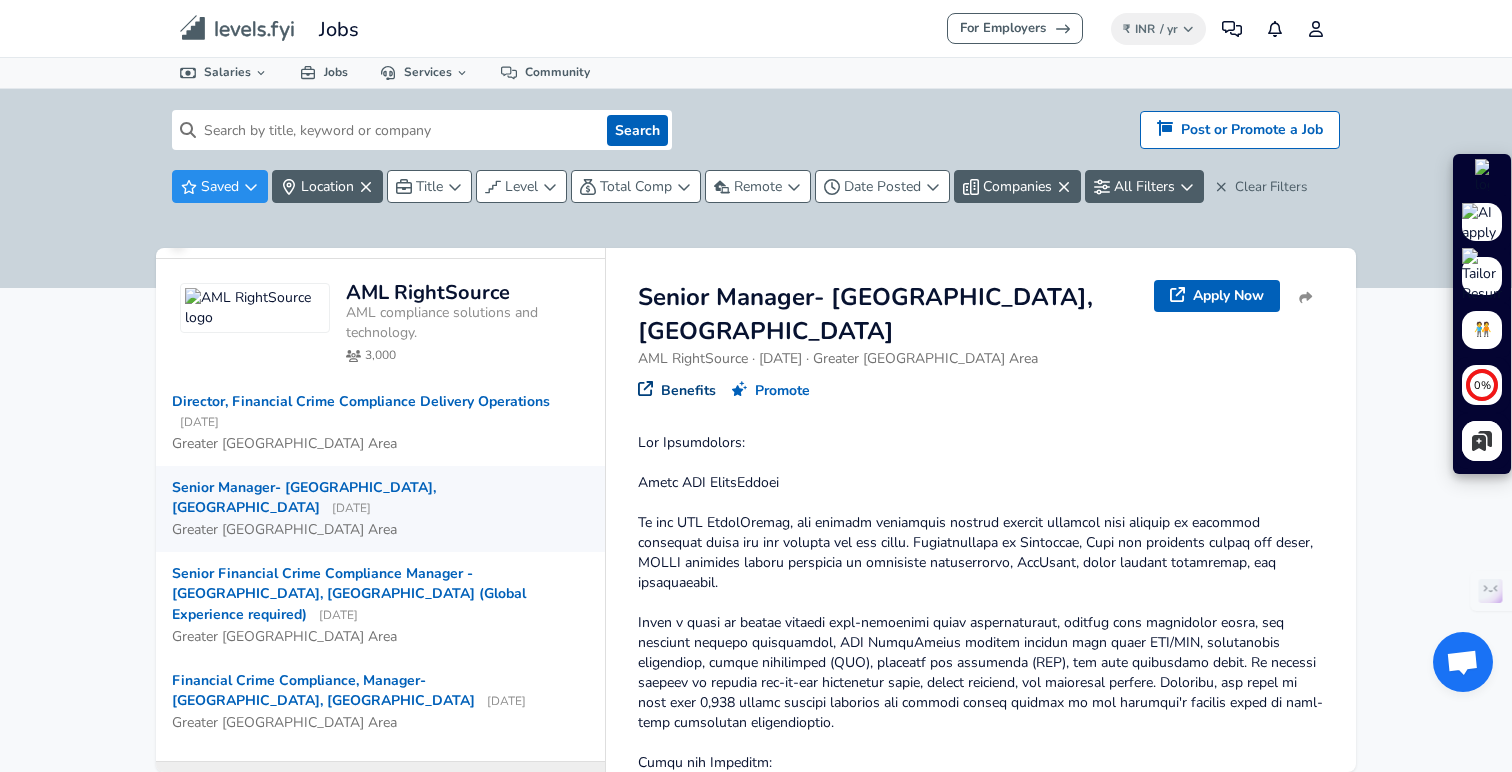 scroll, scrollTop: 78, scrollLeft: 0, axis: vertical 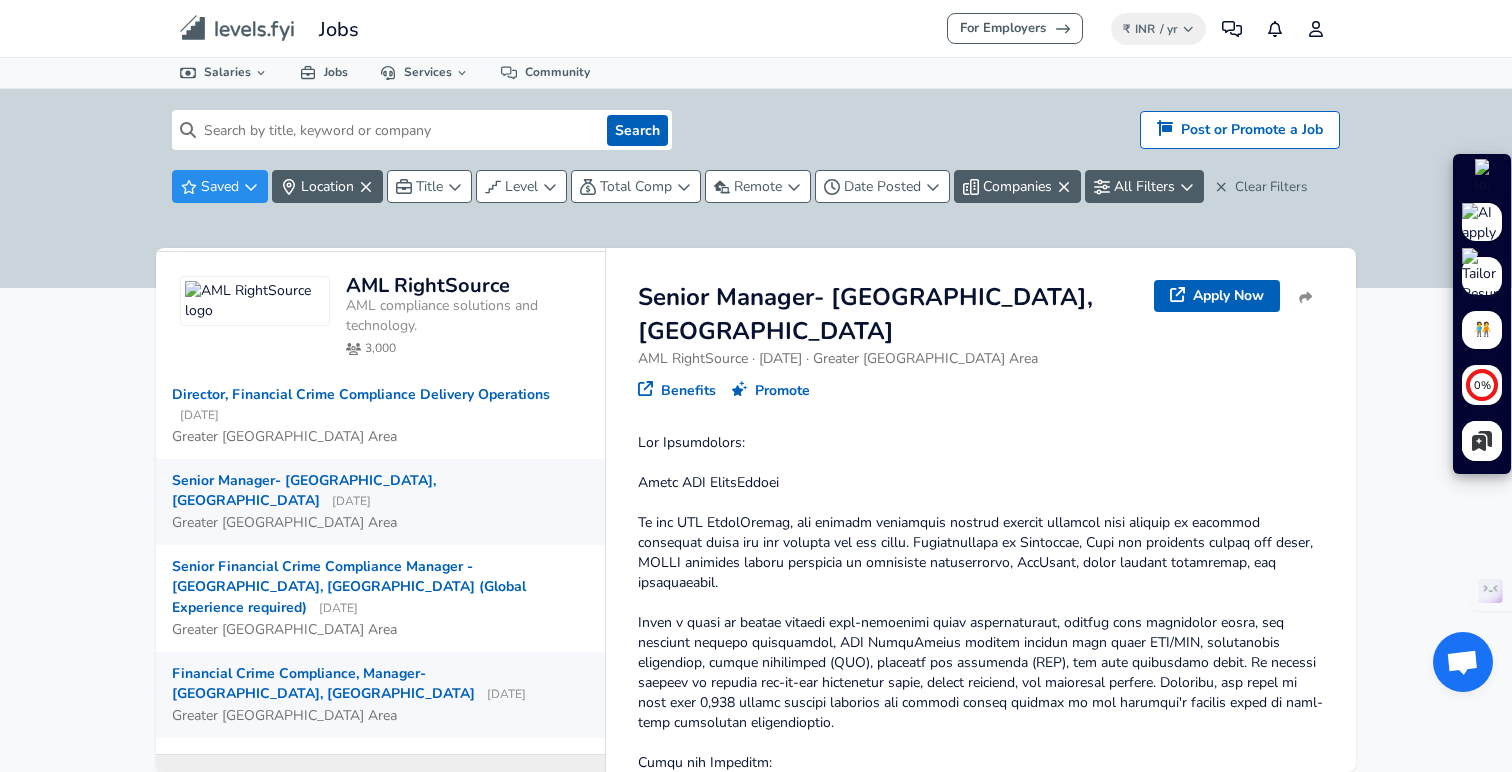 click on "Financial Crime Compliance, Manager- [GEOGRAPHIC_DATA], [GEOGRAPHIC_DATA]   [DATE]" at bounding box center (372, 684) 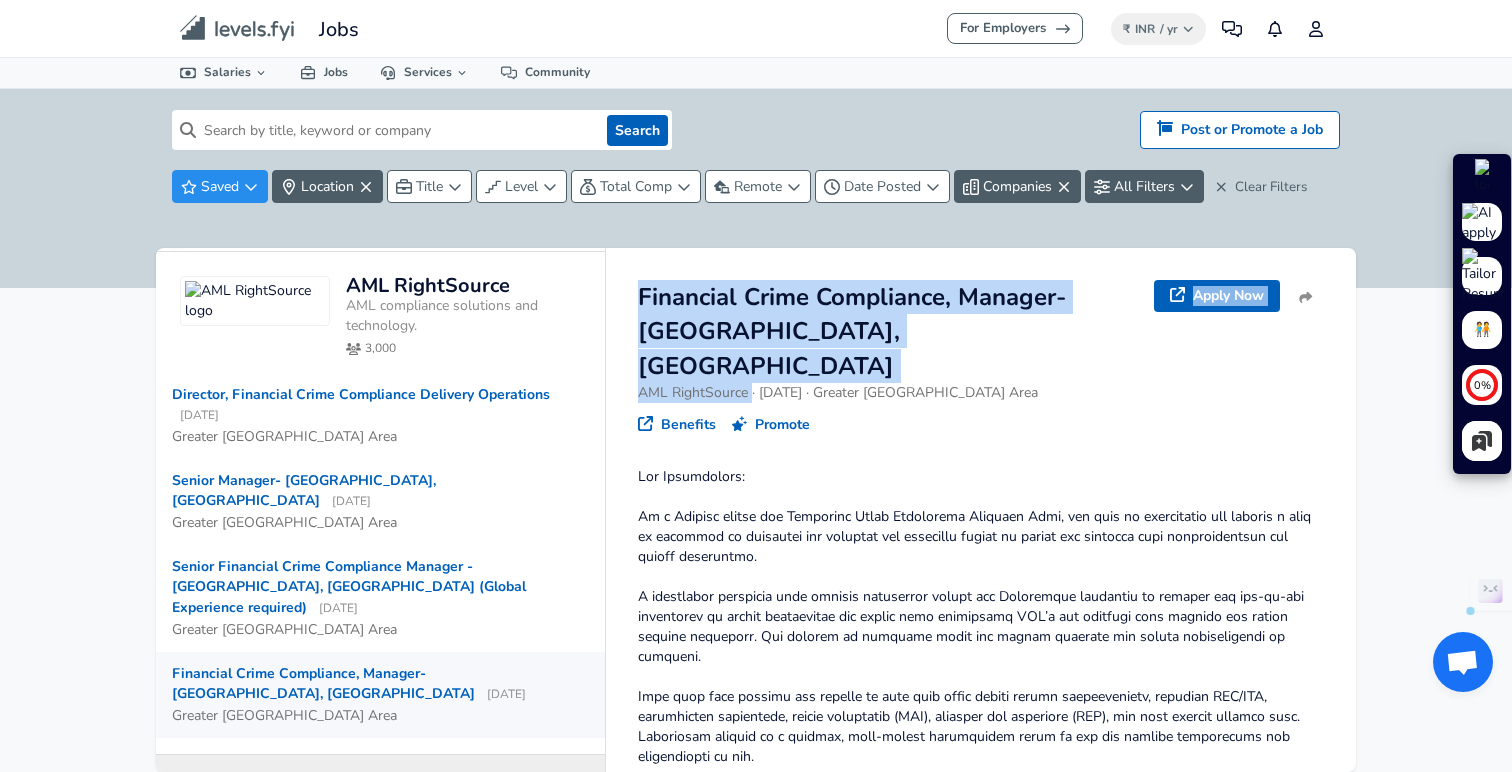 drag, startPoint x: 751, startPoint y: 359, endPoint x: 637, endPoint y: 289, distance: 133.77592 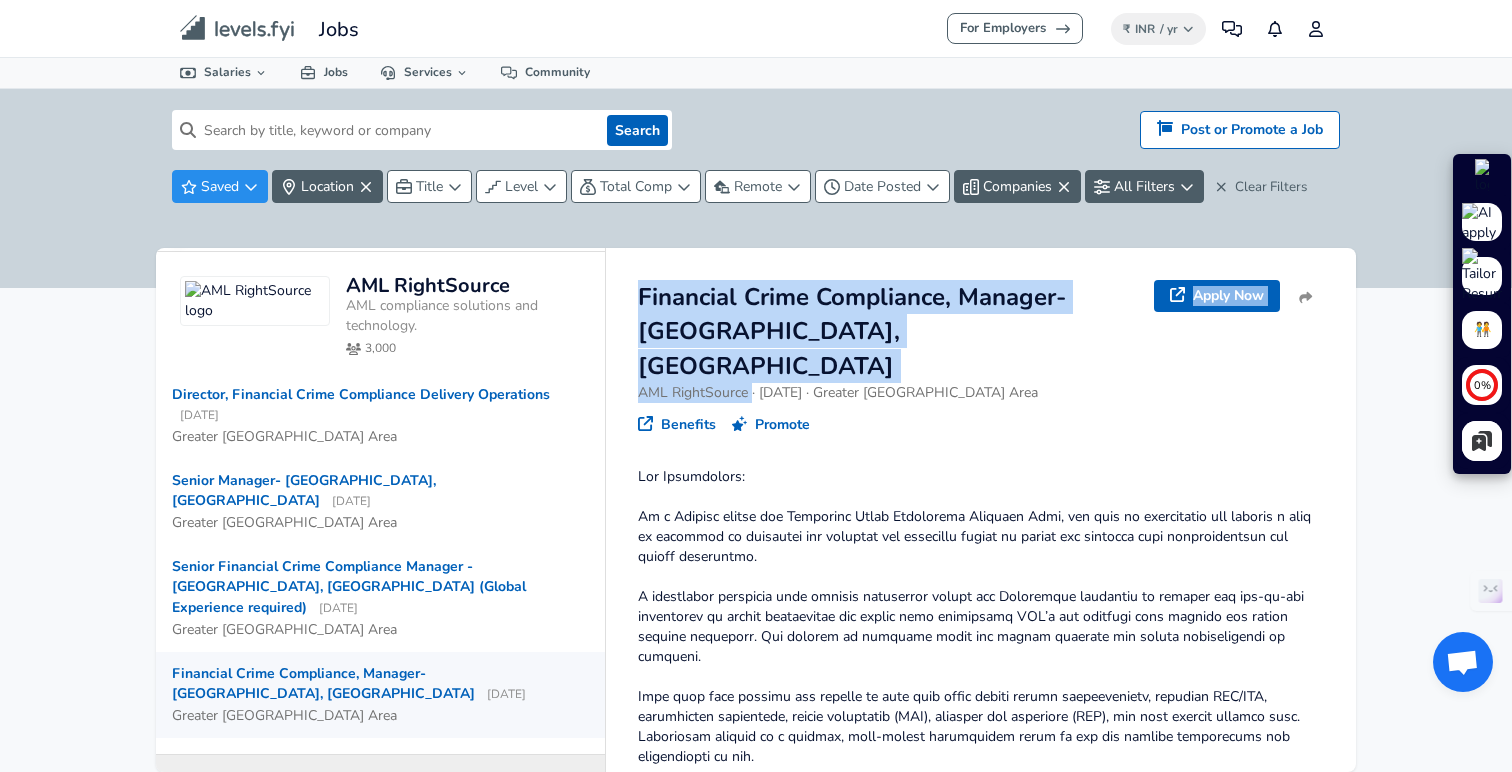 click at bounding box center [397, 130] 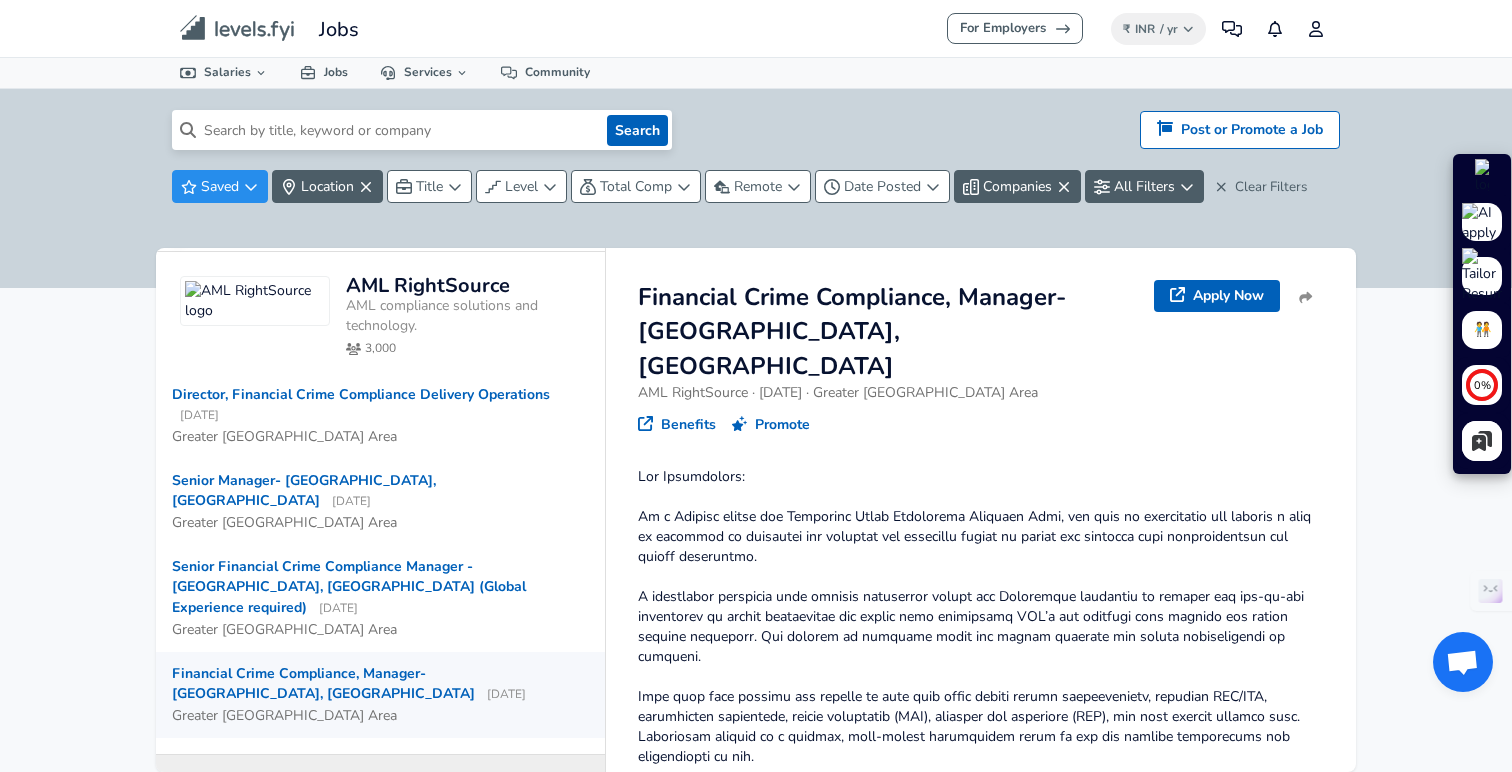 paste on "SEI" 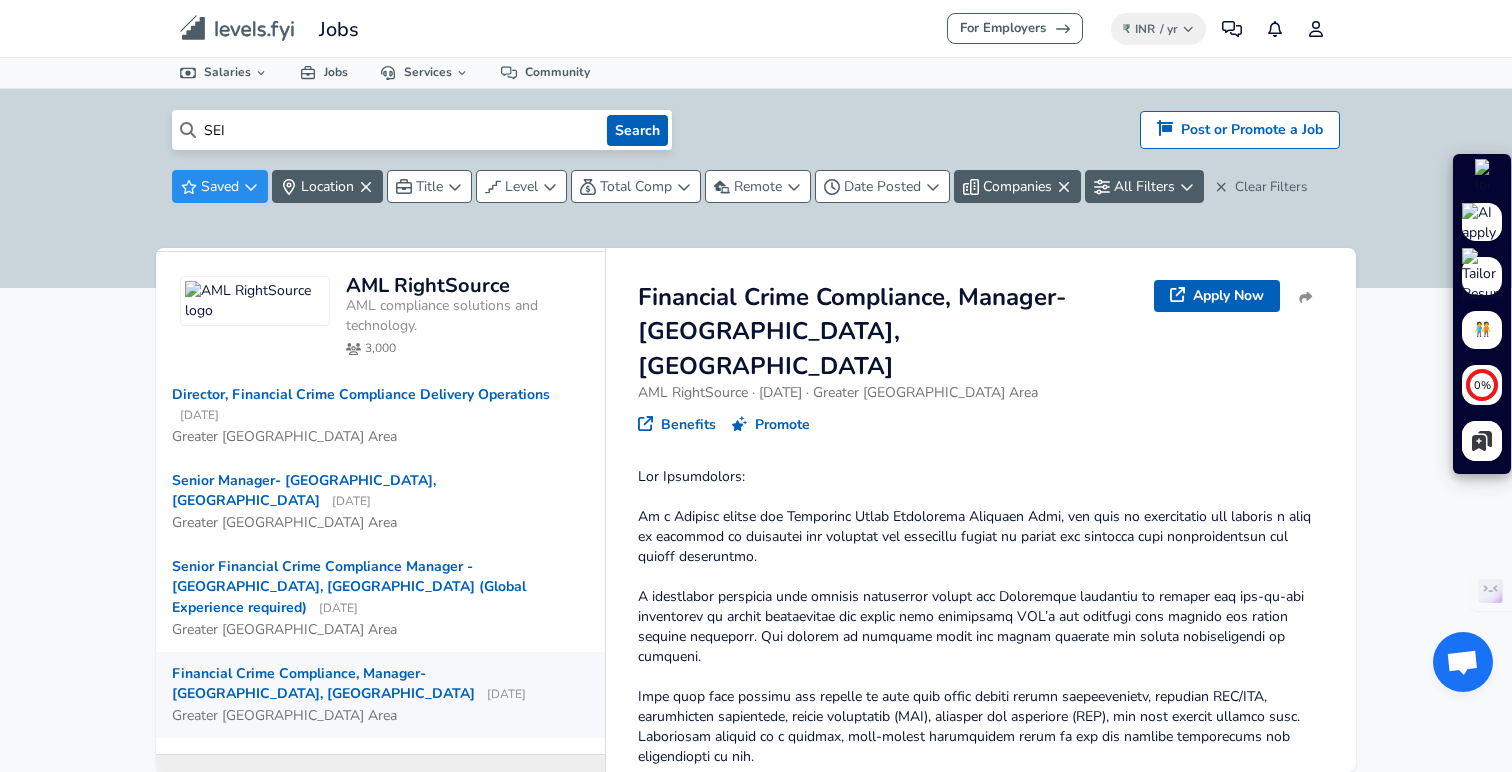 type on "SEI" 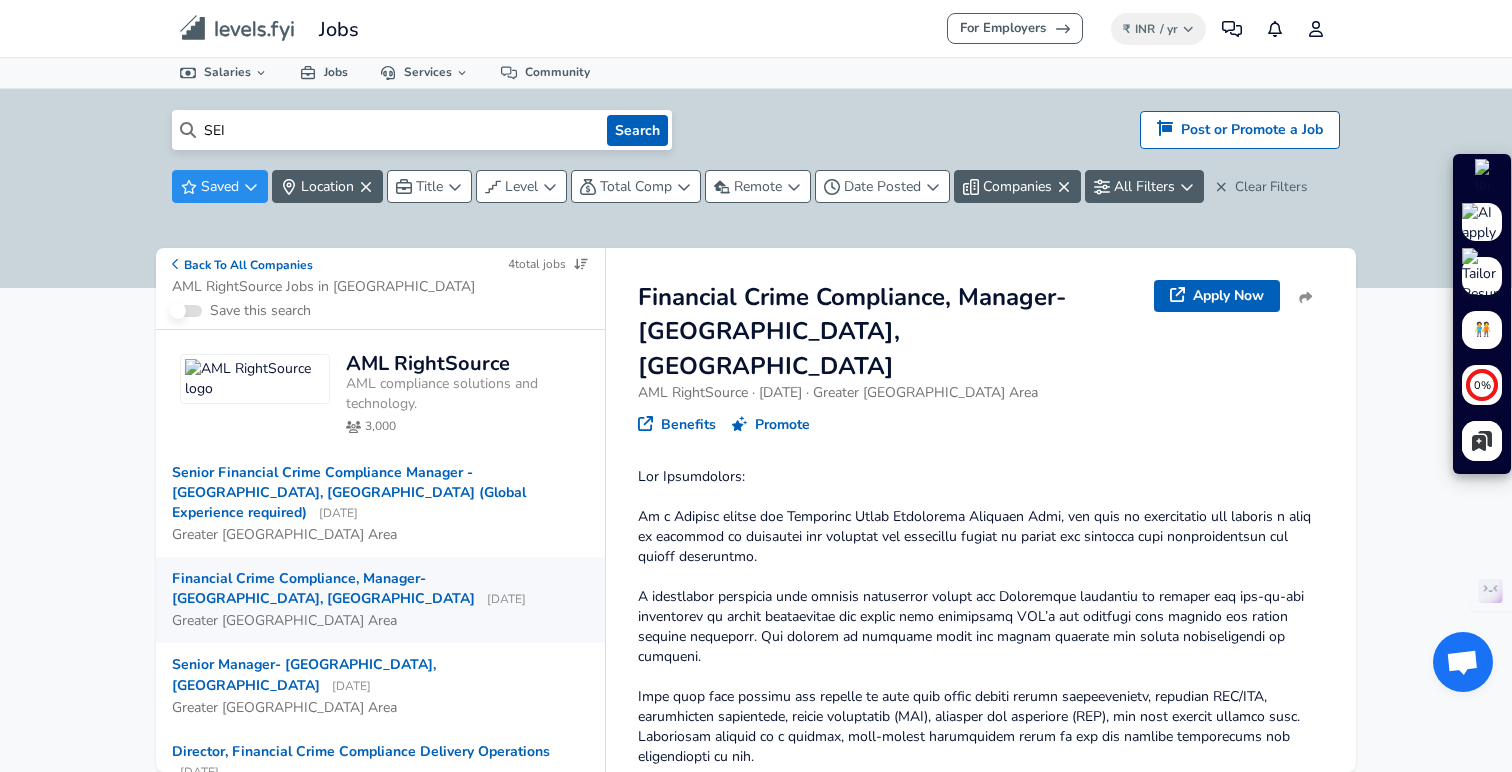 click on "Levels FYI Logo" 